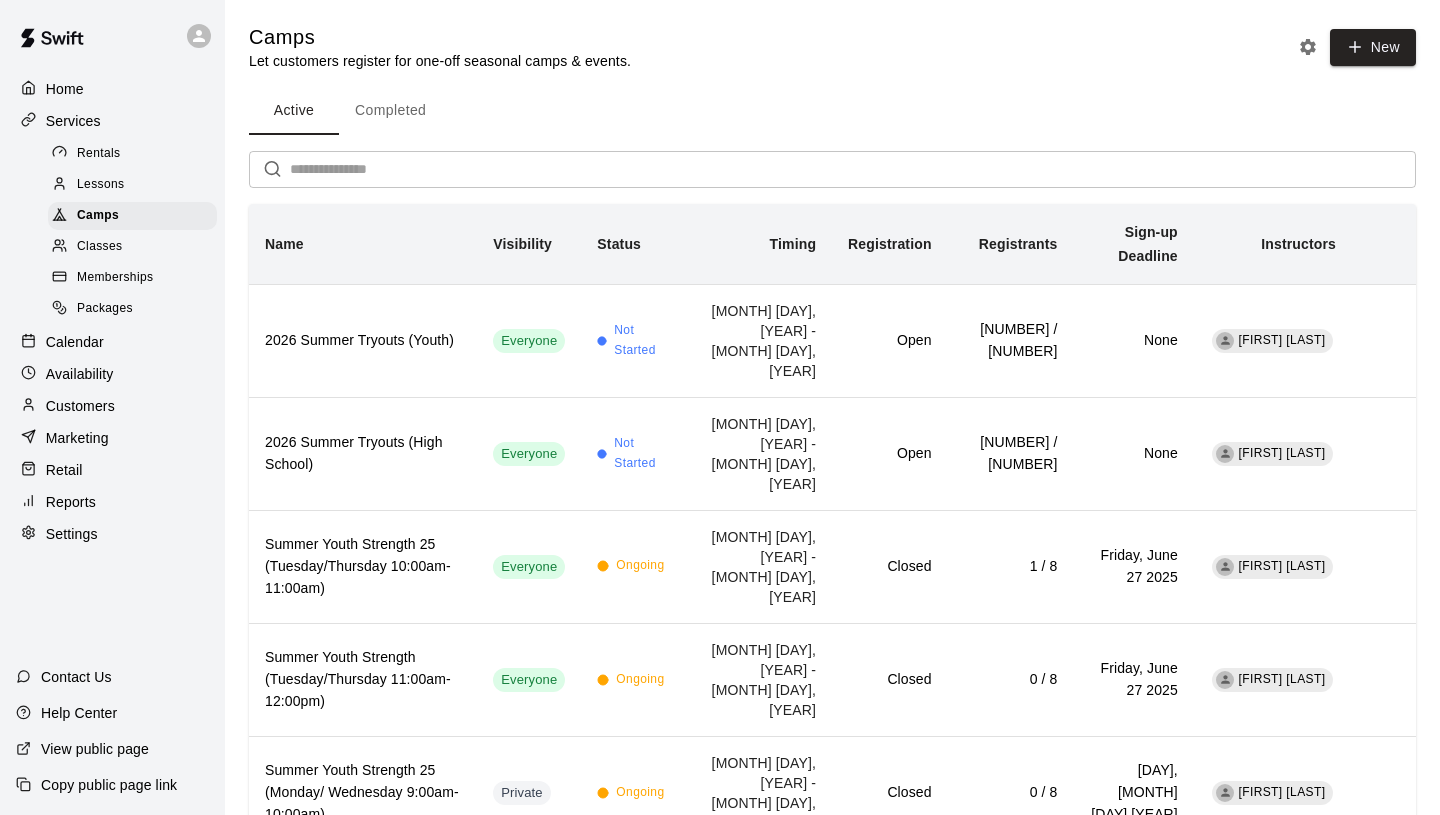 scroll, scrollTop: 0, scrollLeft: 0, axis: both 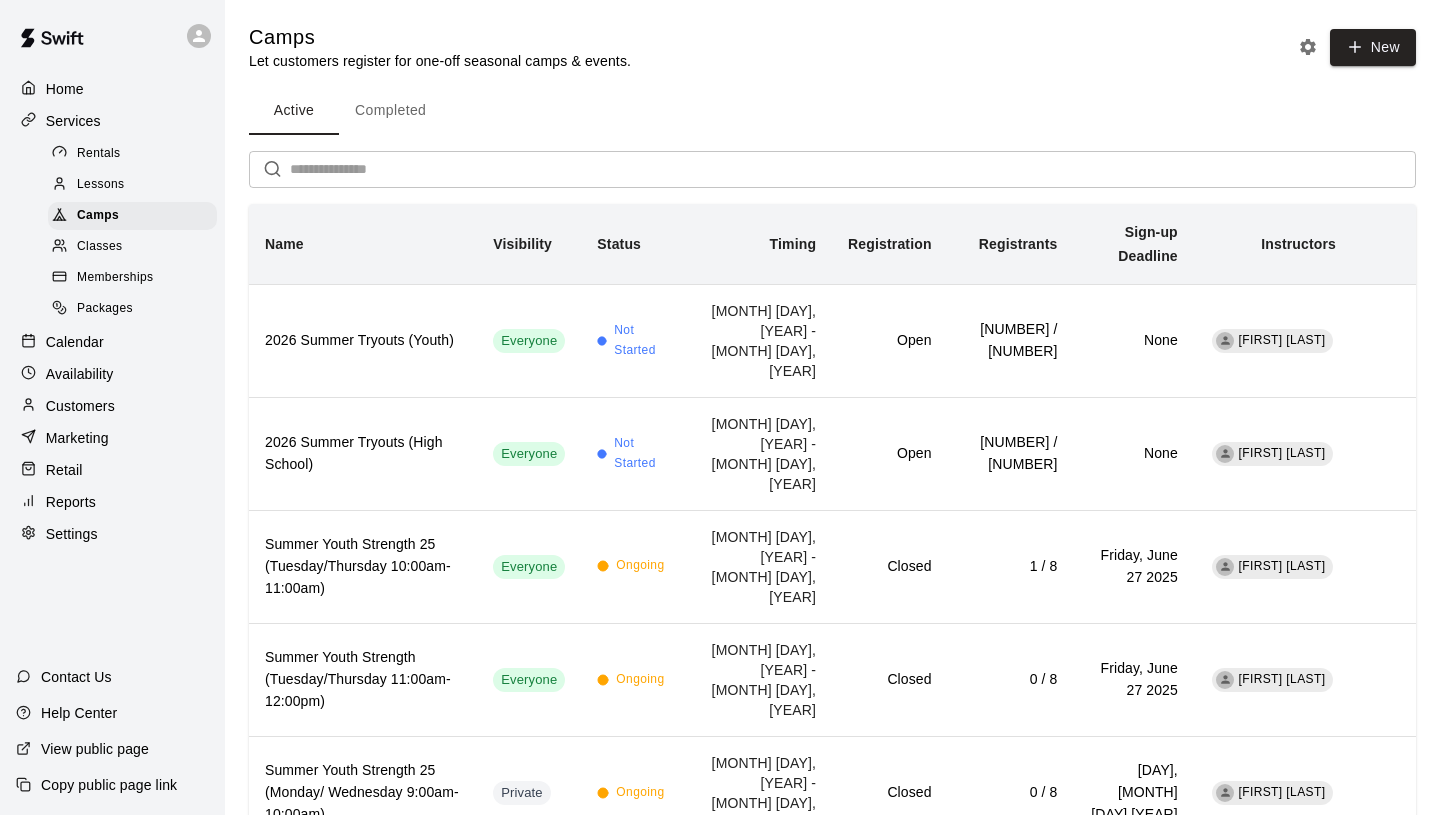 click on "Marketing" at bounding box center [77, 438] 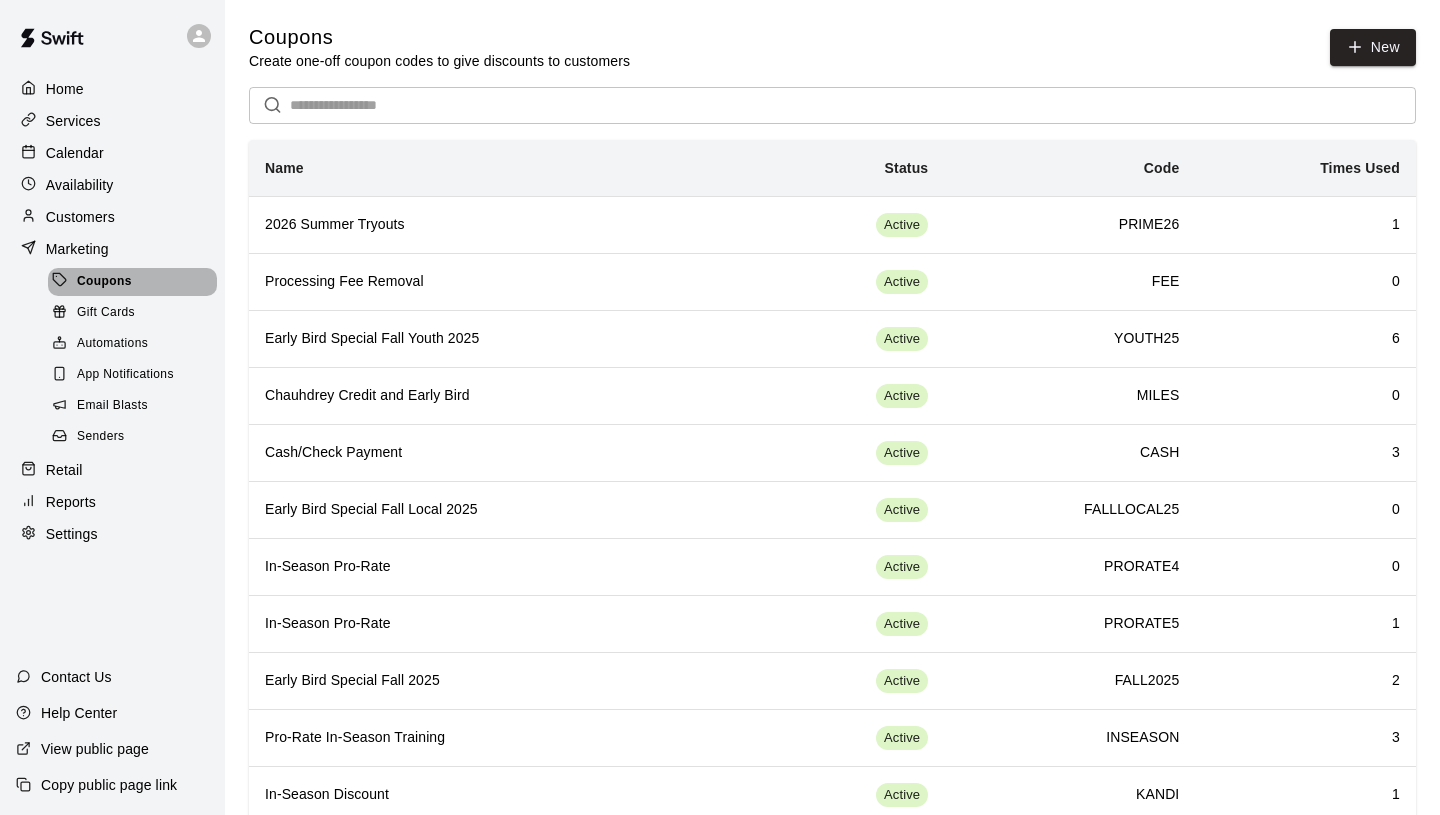 click on "Coupons" at bounding box center (104, 282) 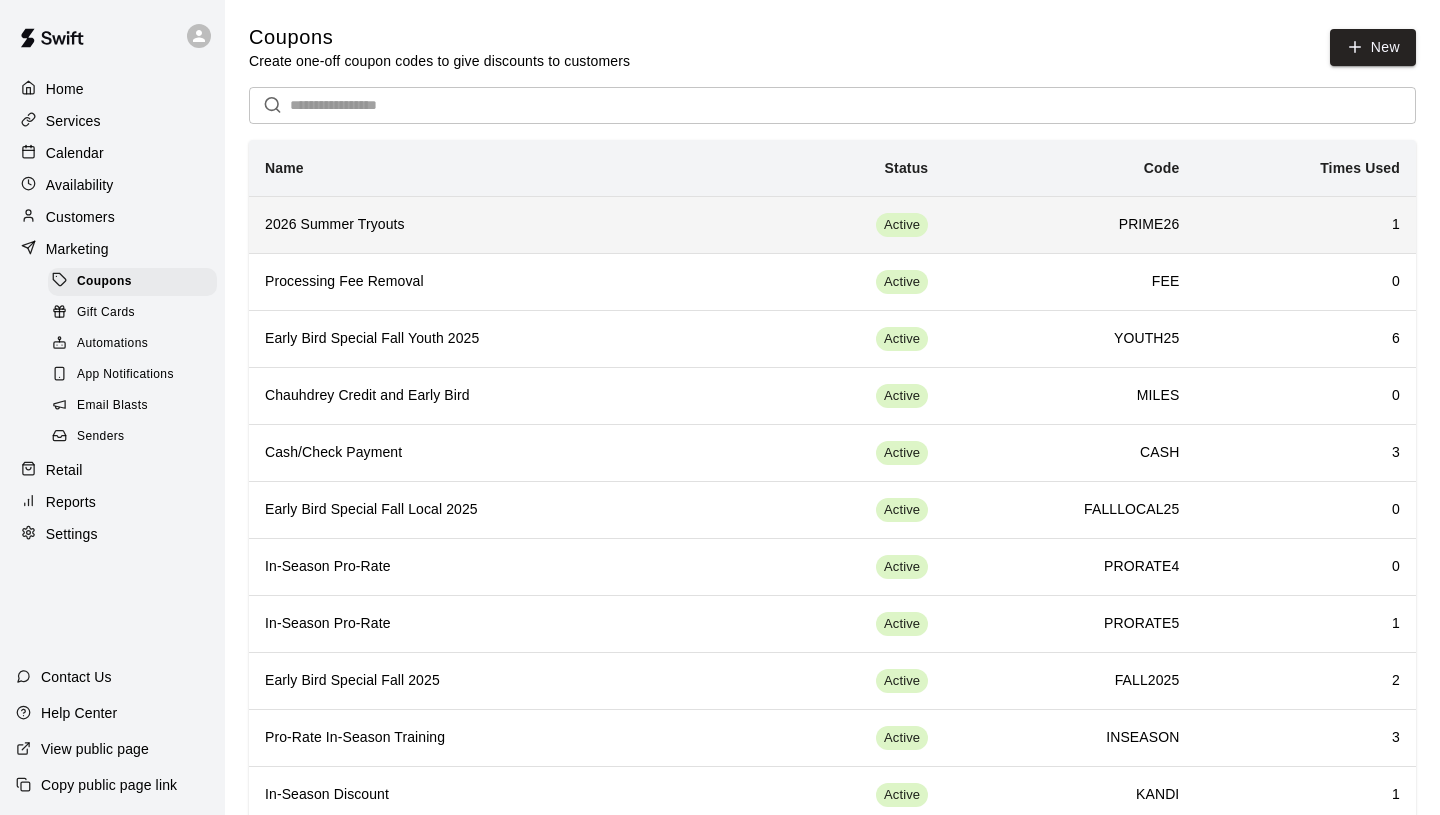 click on "2026 Summer Tryouts" at bounding box center [492, 225] 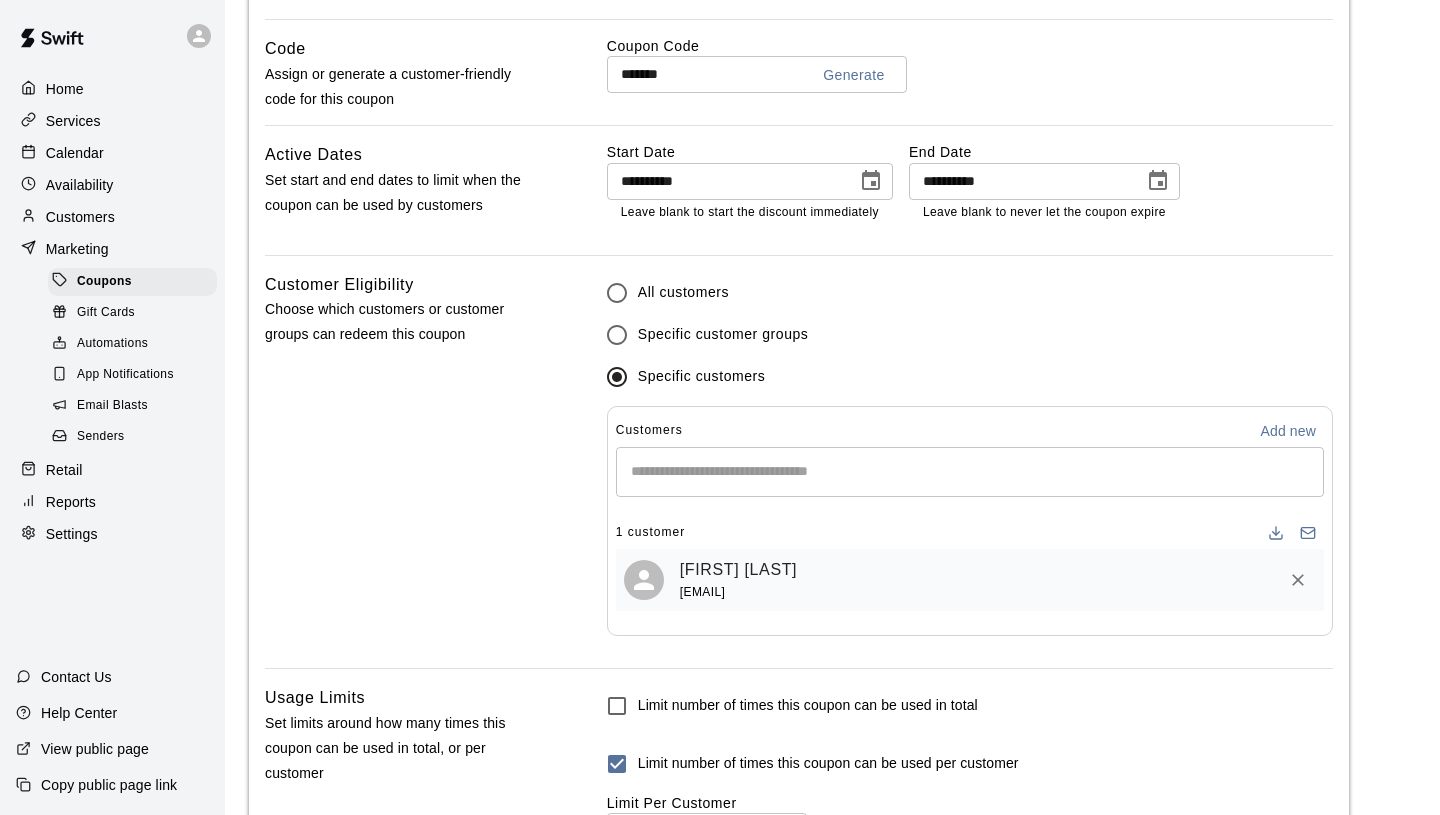 scroll, scrollTop: 1075, scrollLeft: 0, axis: vertical 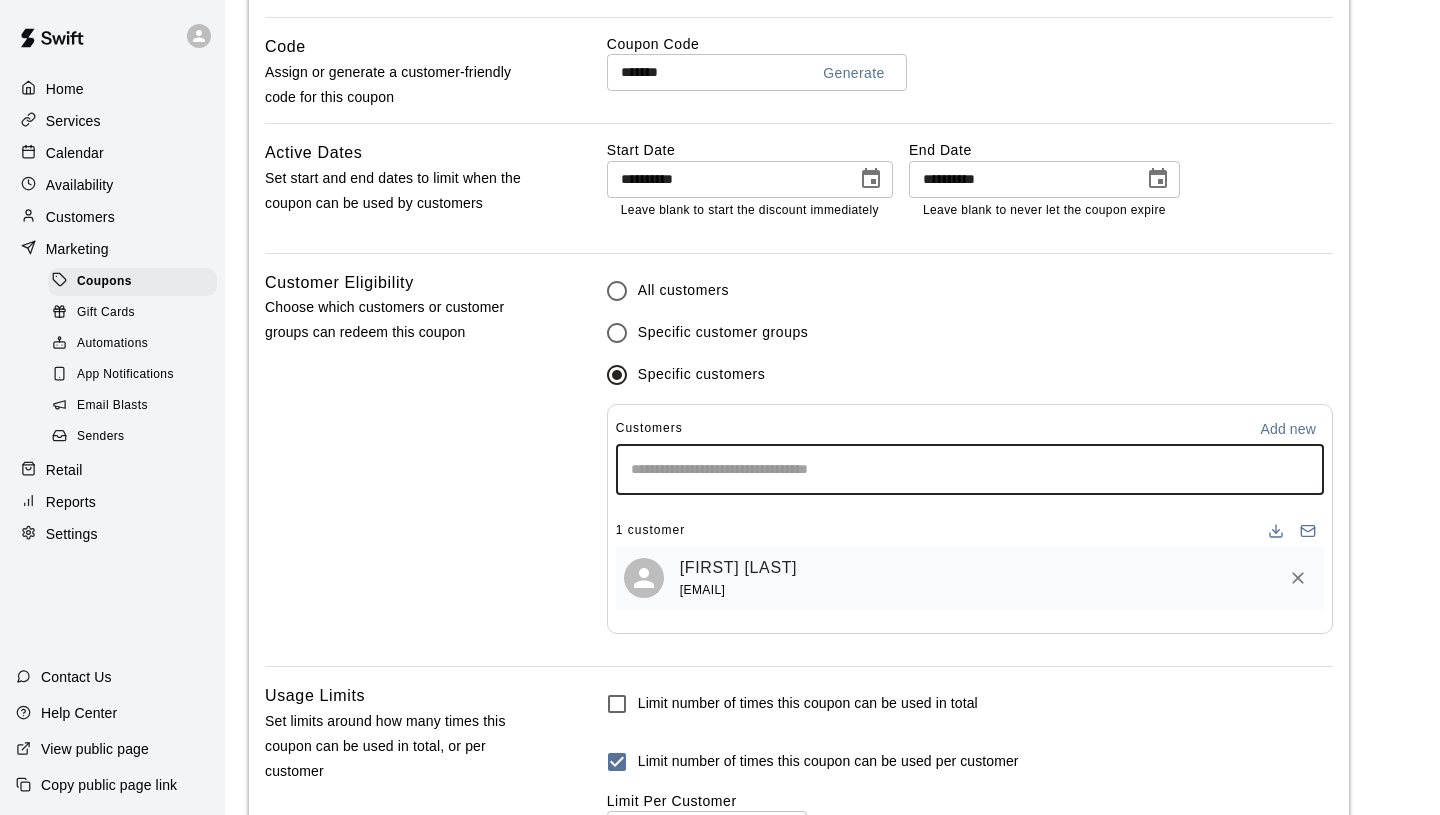 click at bounding box center [970, 470] 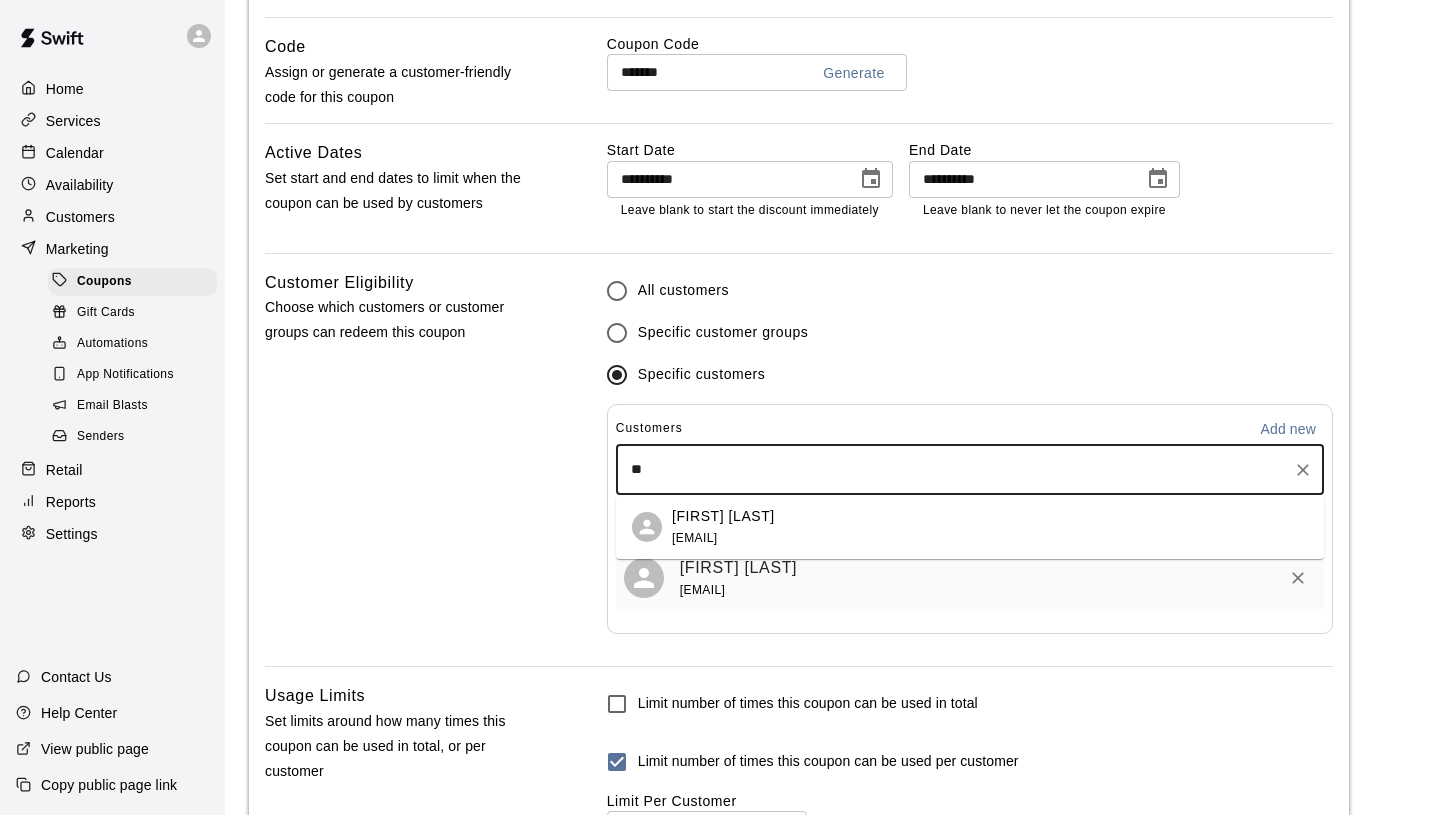 type on "*" 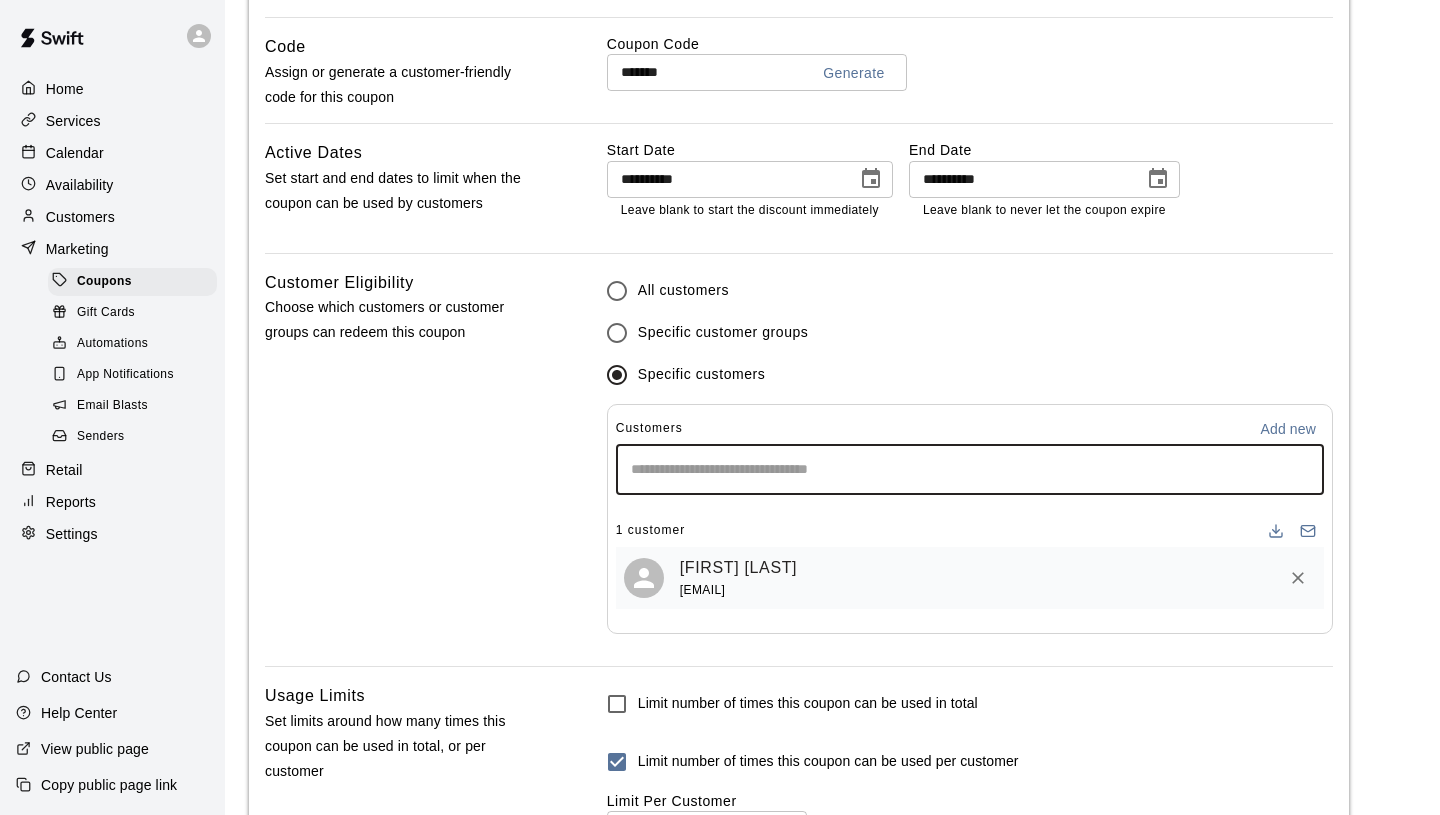 click on "Customer Eligibility Choose which customers or customer groups can redeem this coupon" at bounding box center (404, 468) 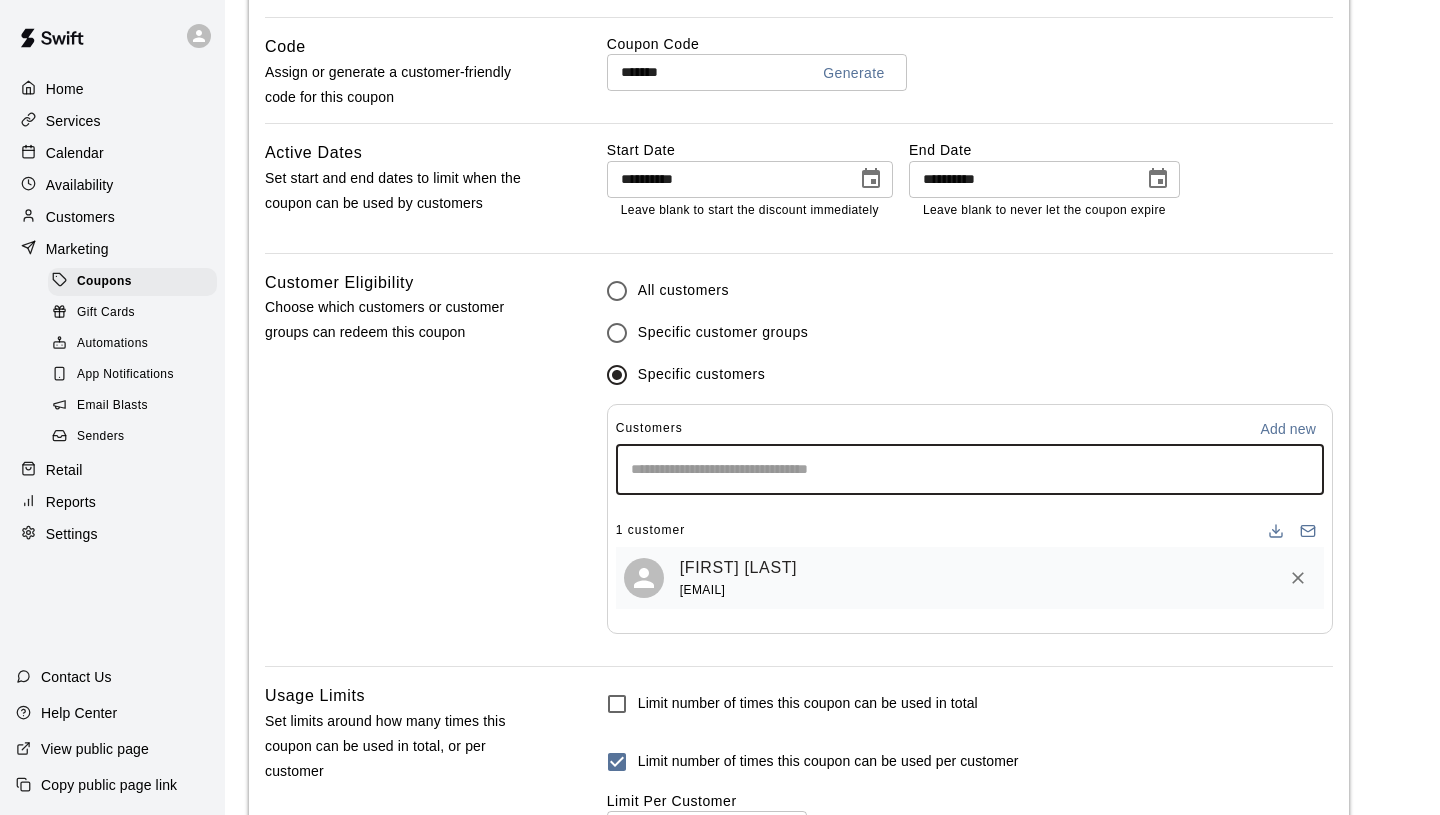click at bounding box center [970, 470] 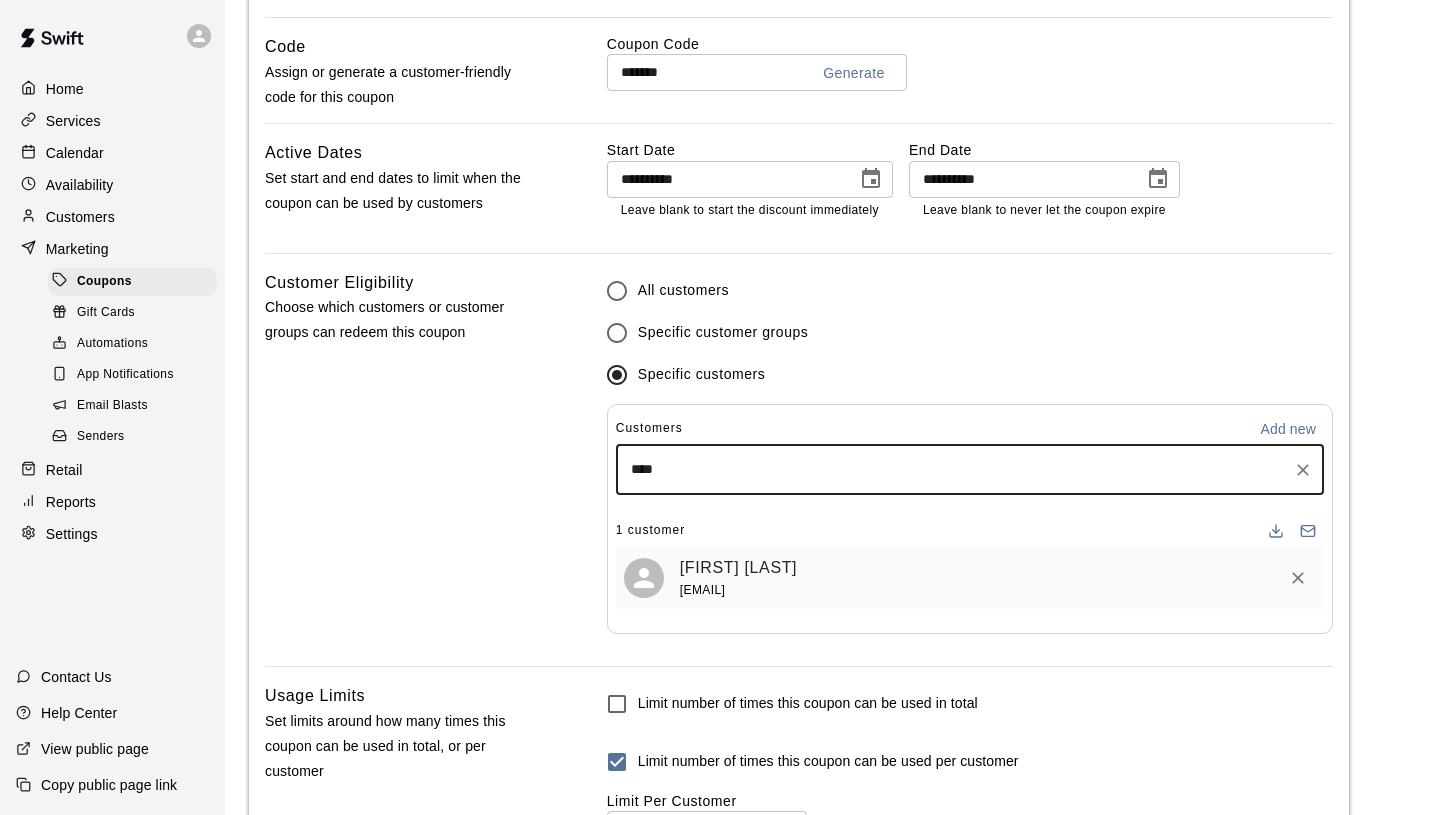 type on "*****" 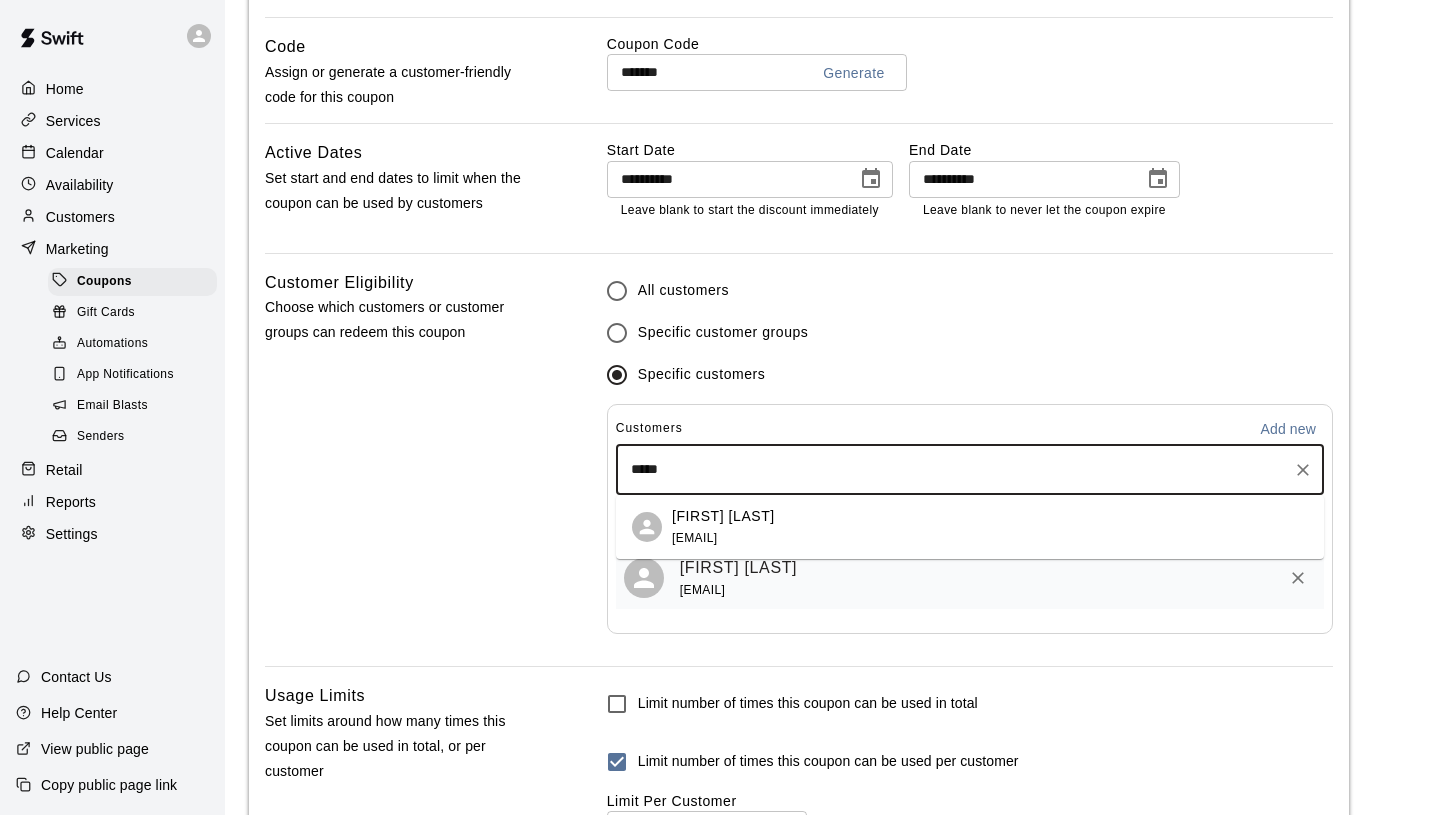 click on "[FIRST] [LAST] [EMAIL]" at bounding box center [723, 527] 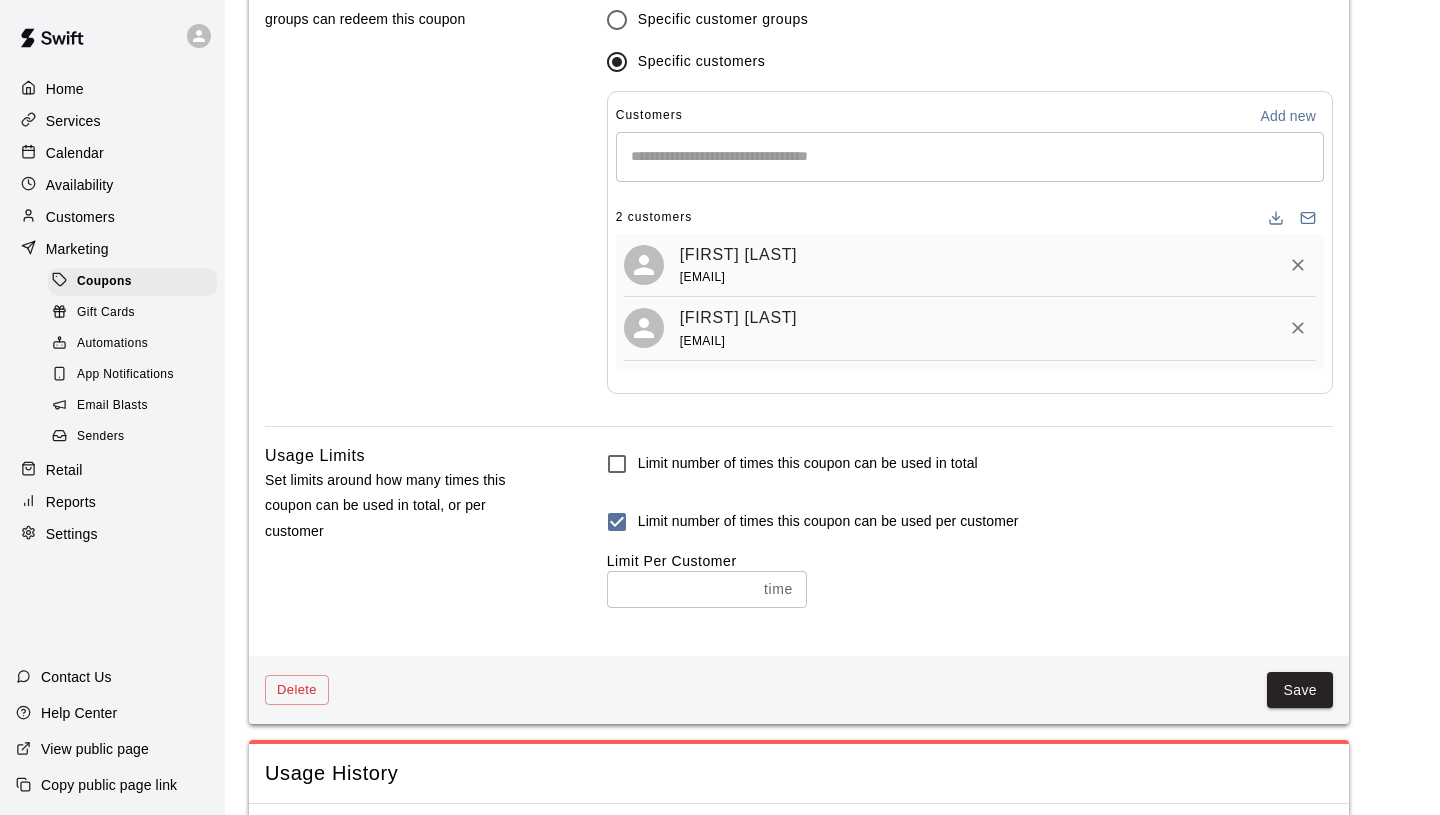 scroll, scrollTop: 1461, scrollLeft: 0, axis: vertical 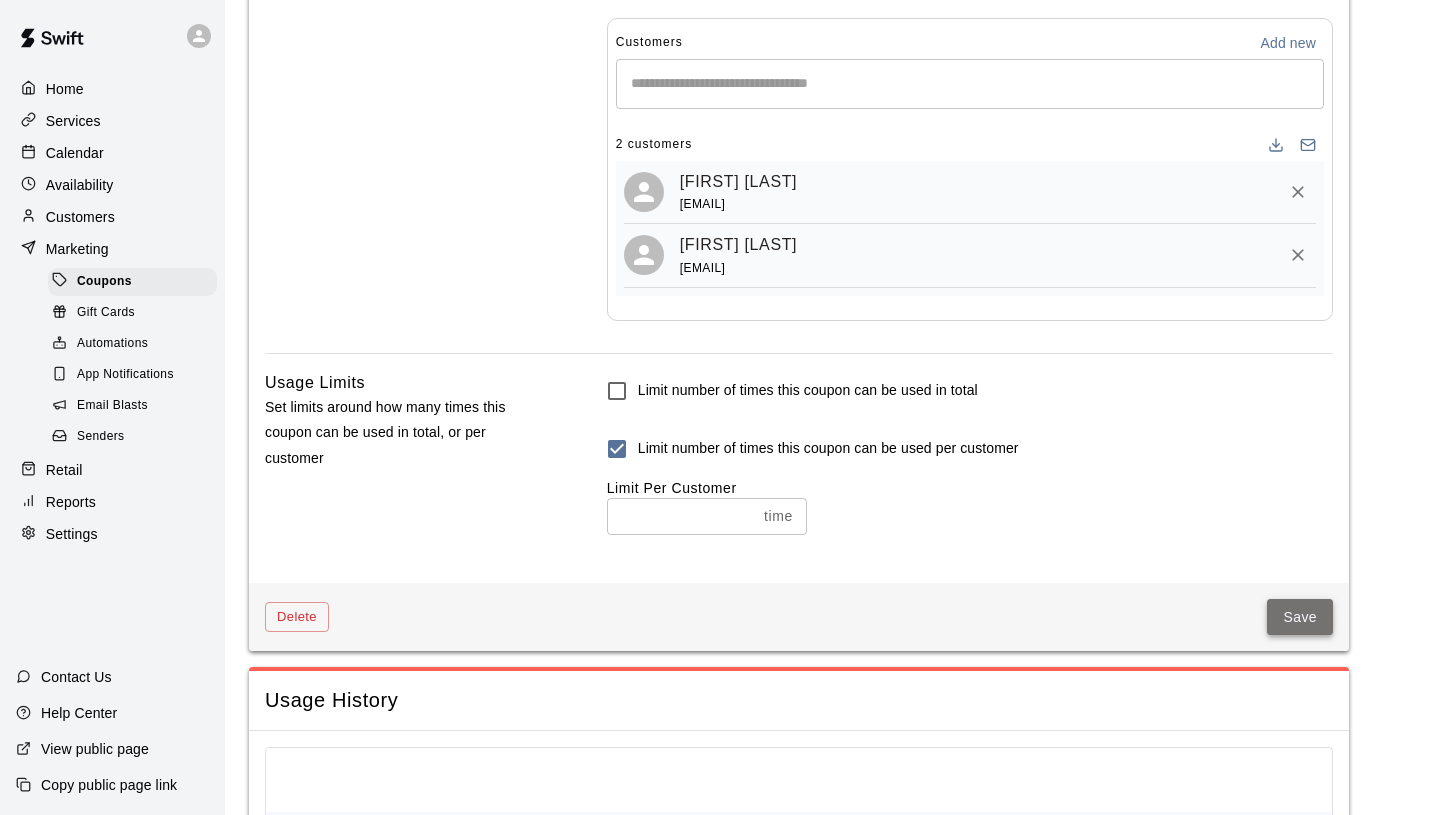 click on "Save" at bounding box center [1300, 617] 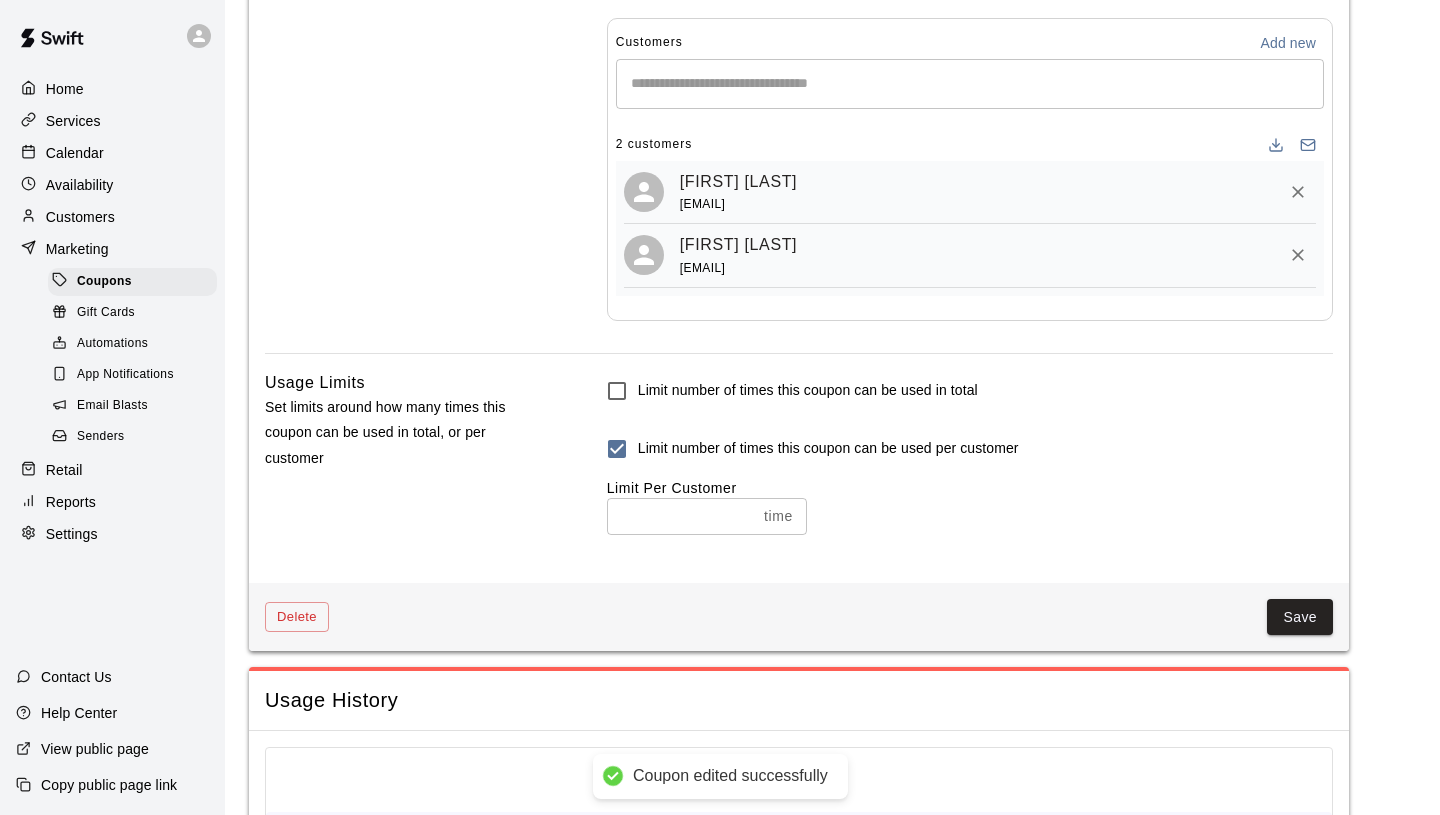 scroll, scrollTop: 0, scrollLeft: 0, axis: both 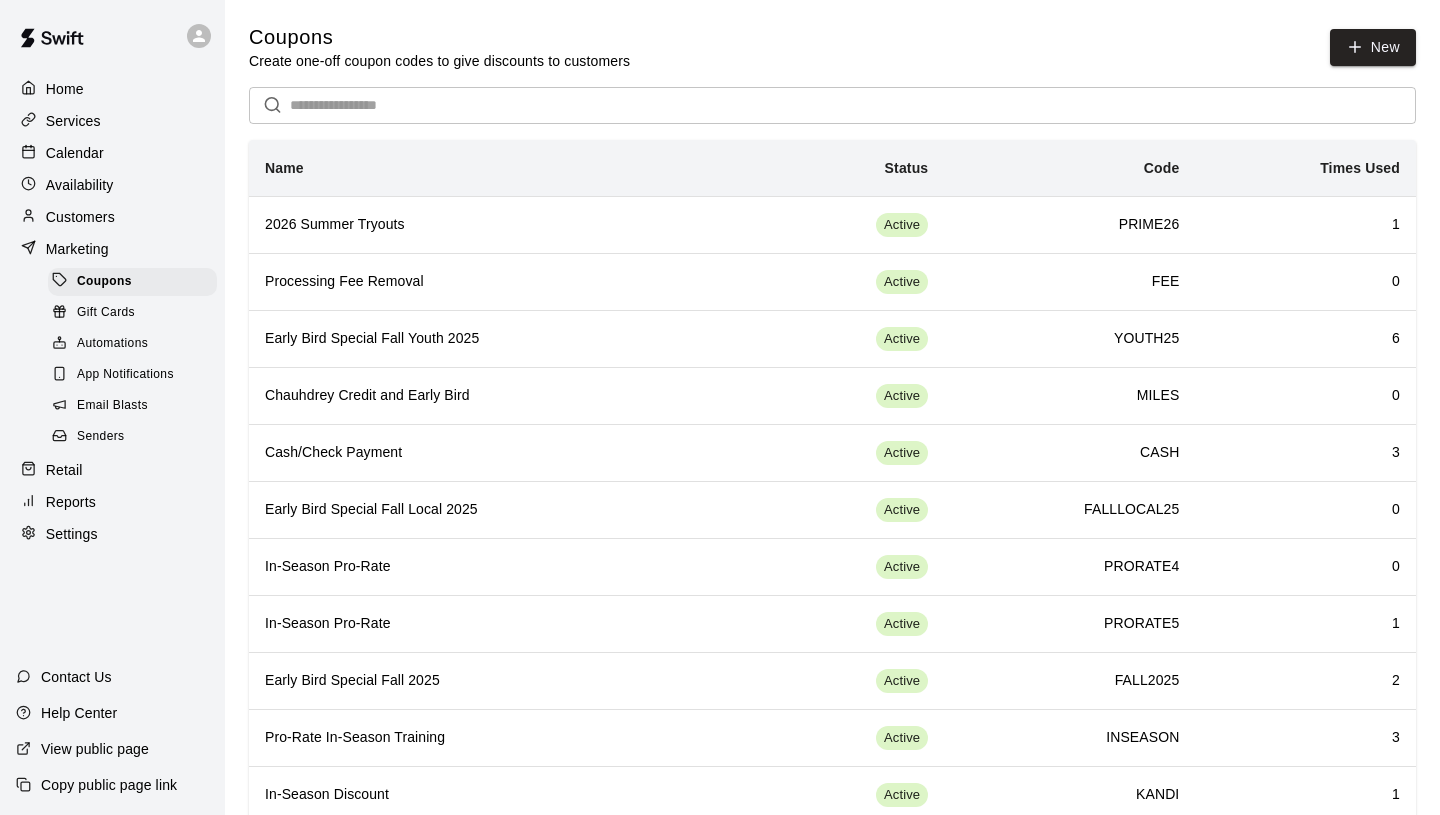 click on "Services" at bounding box center (112, 121) 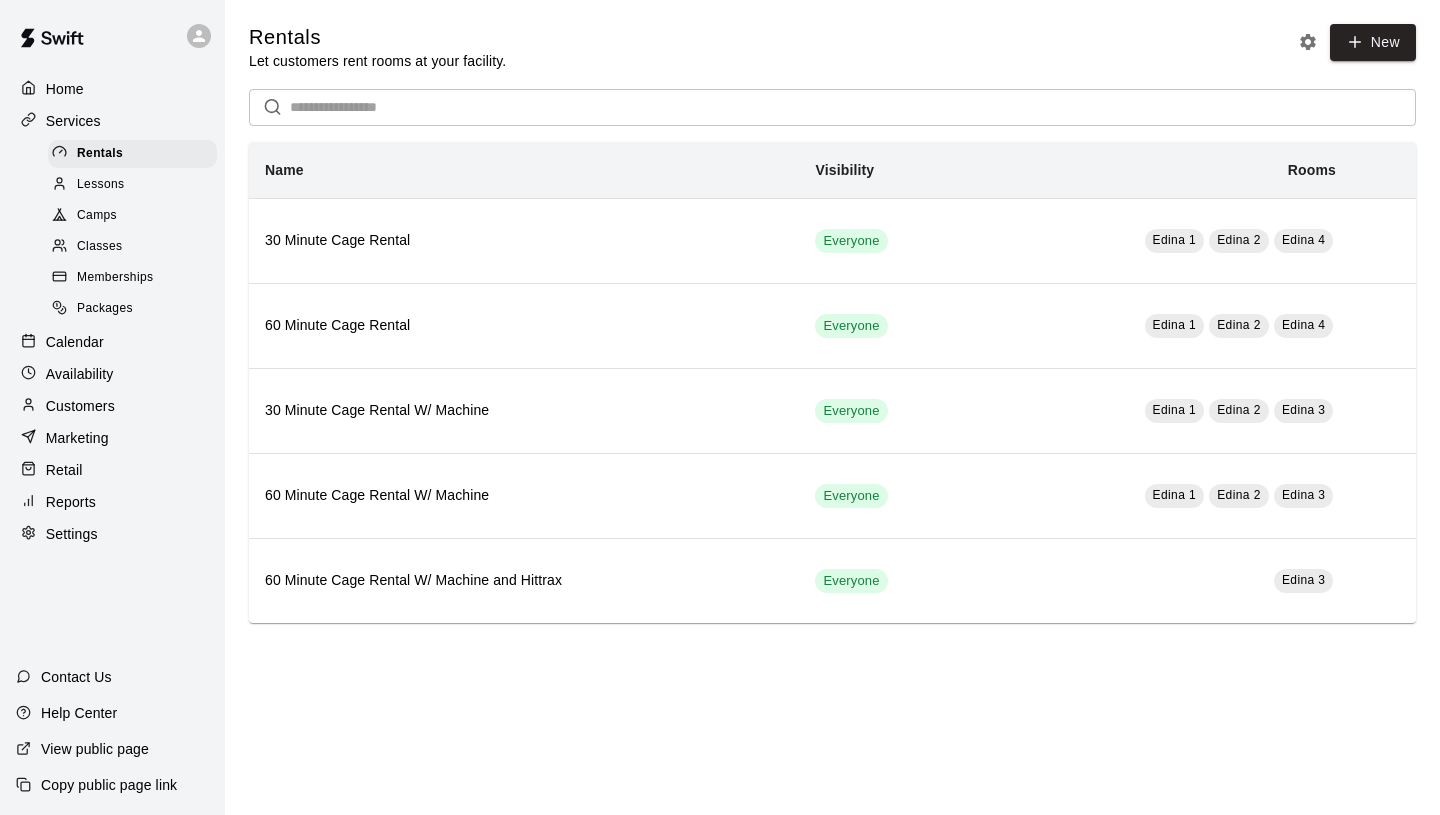 click on "Camps" at bounding box center (132, 216) 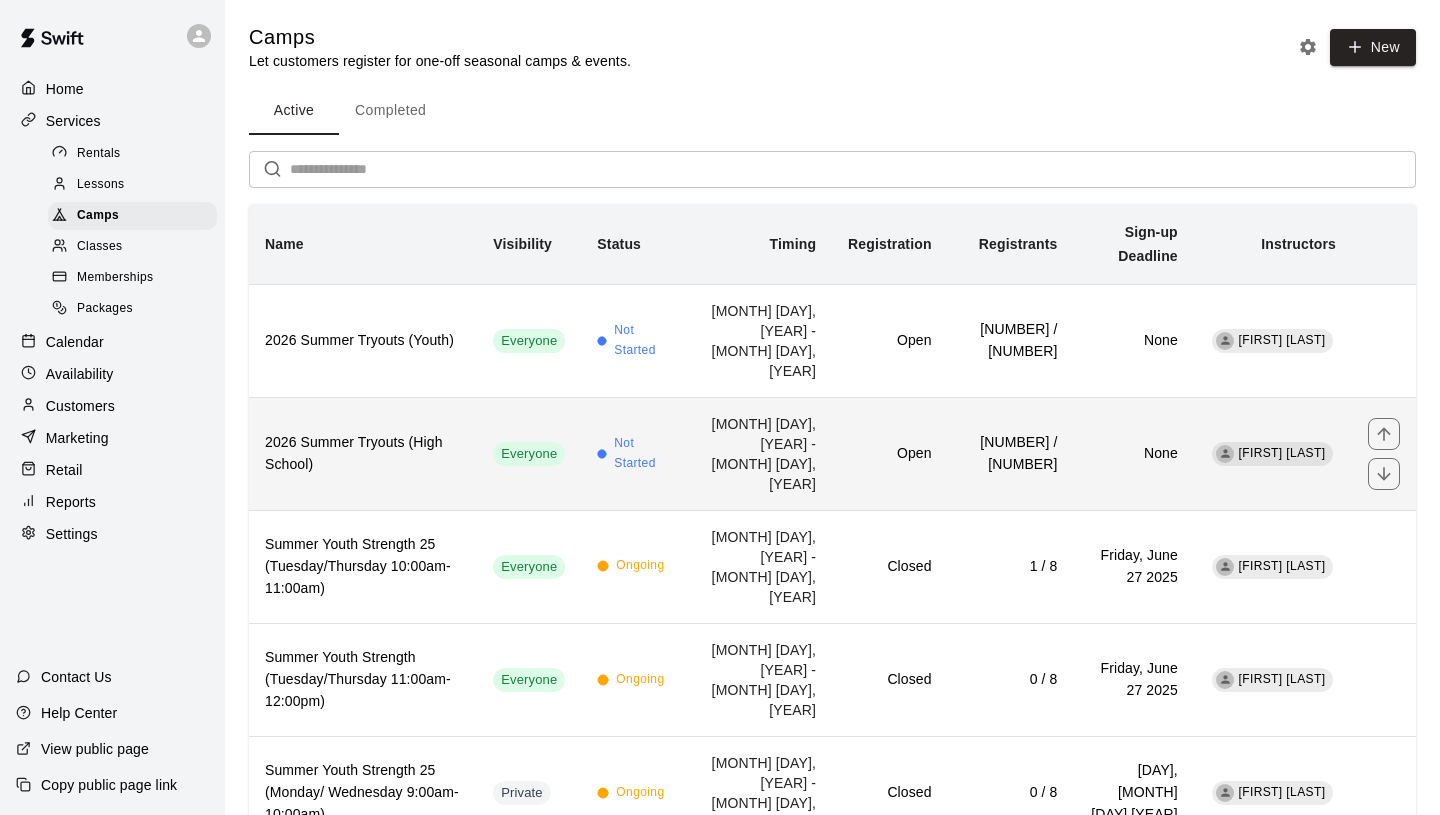 click on "Open" at bounding box center [889, 454] 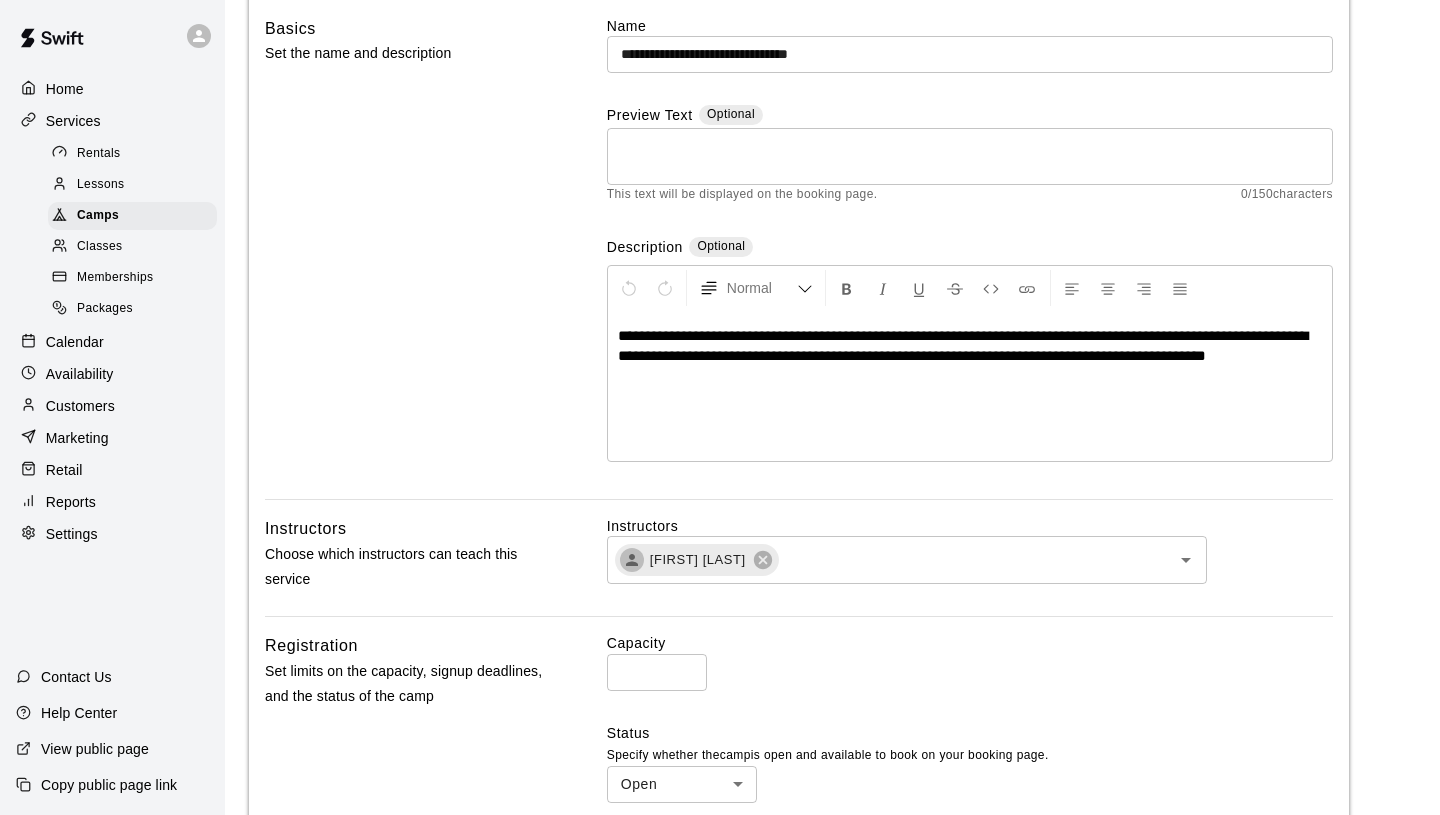 scroll, scrollTop: 0, scrollLeft: 0, axis: both 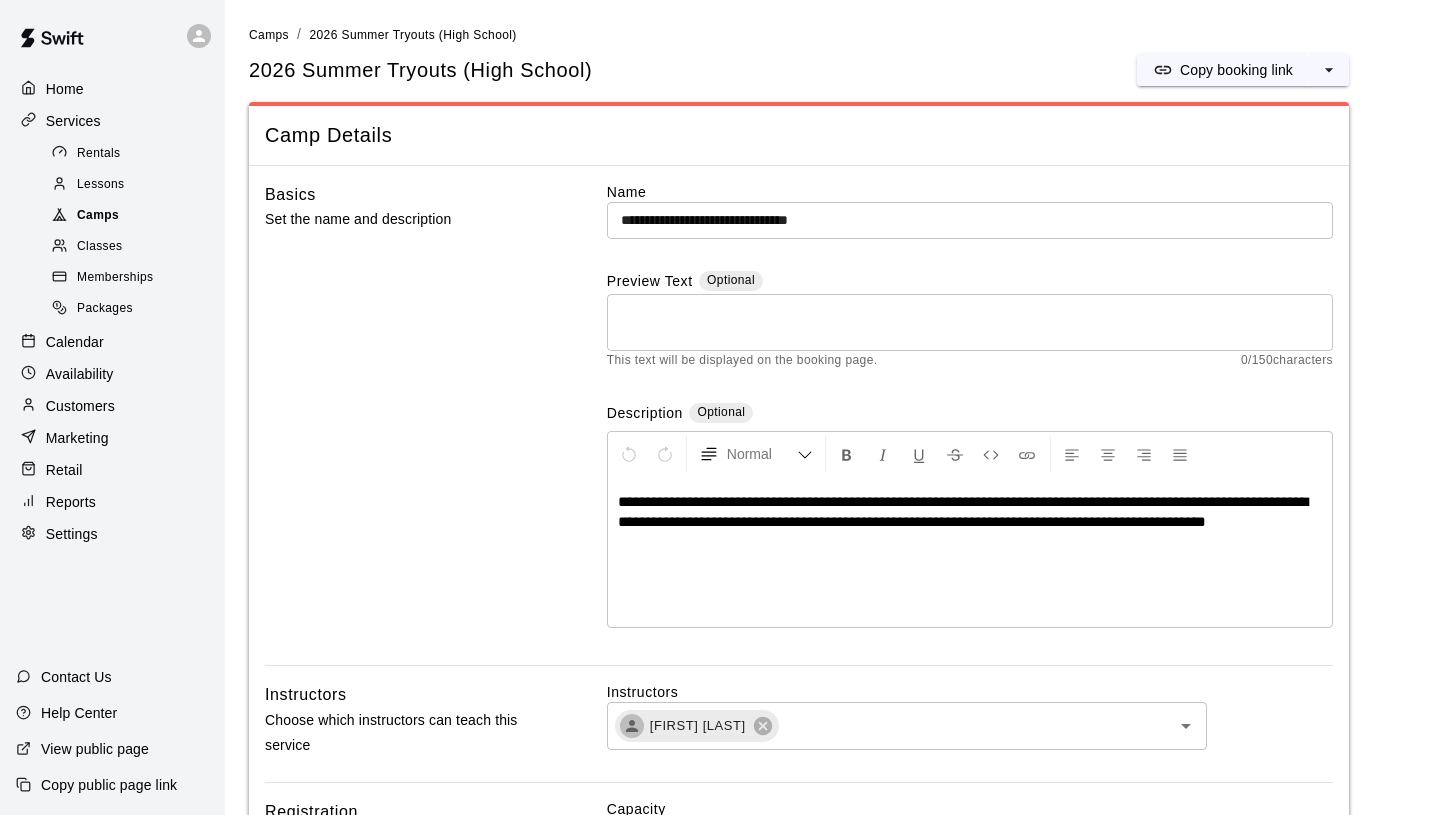 click on "Camps" at bounding box center [132, 216] 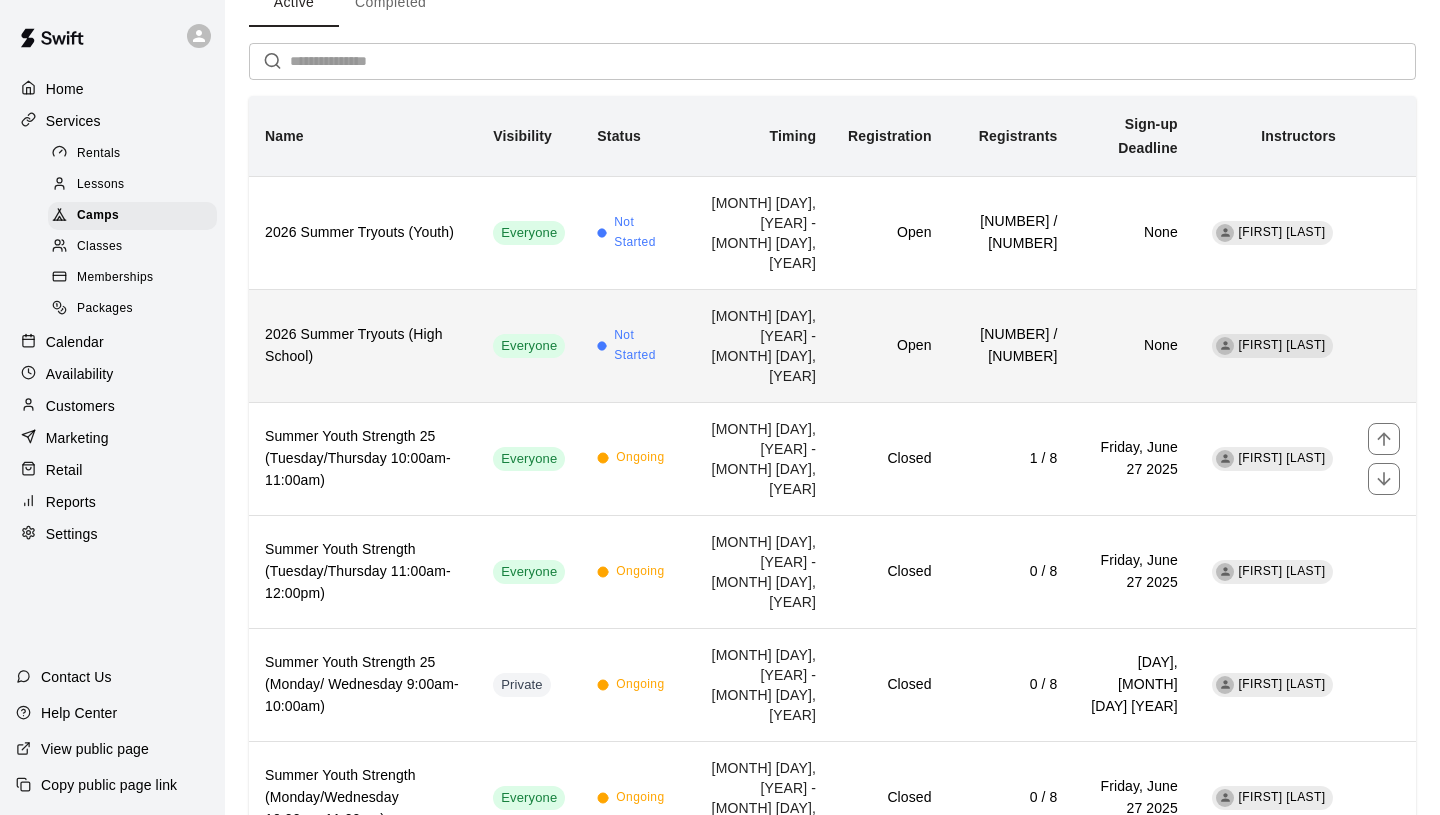 scroll, scrollTop: 107, scrollLeft: 0, axis: vertical 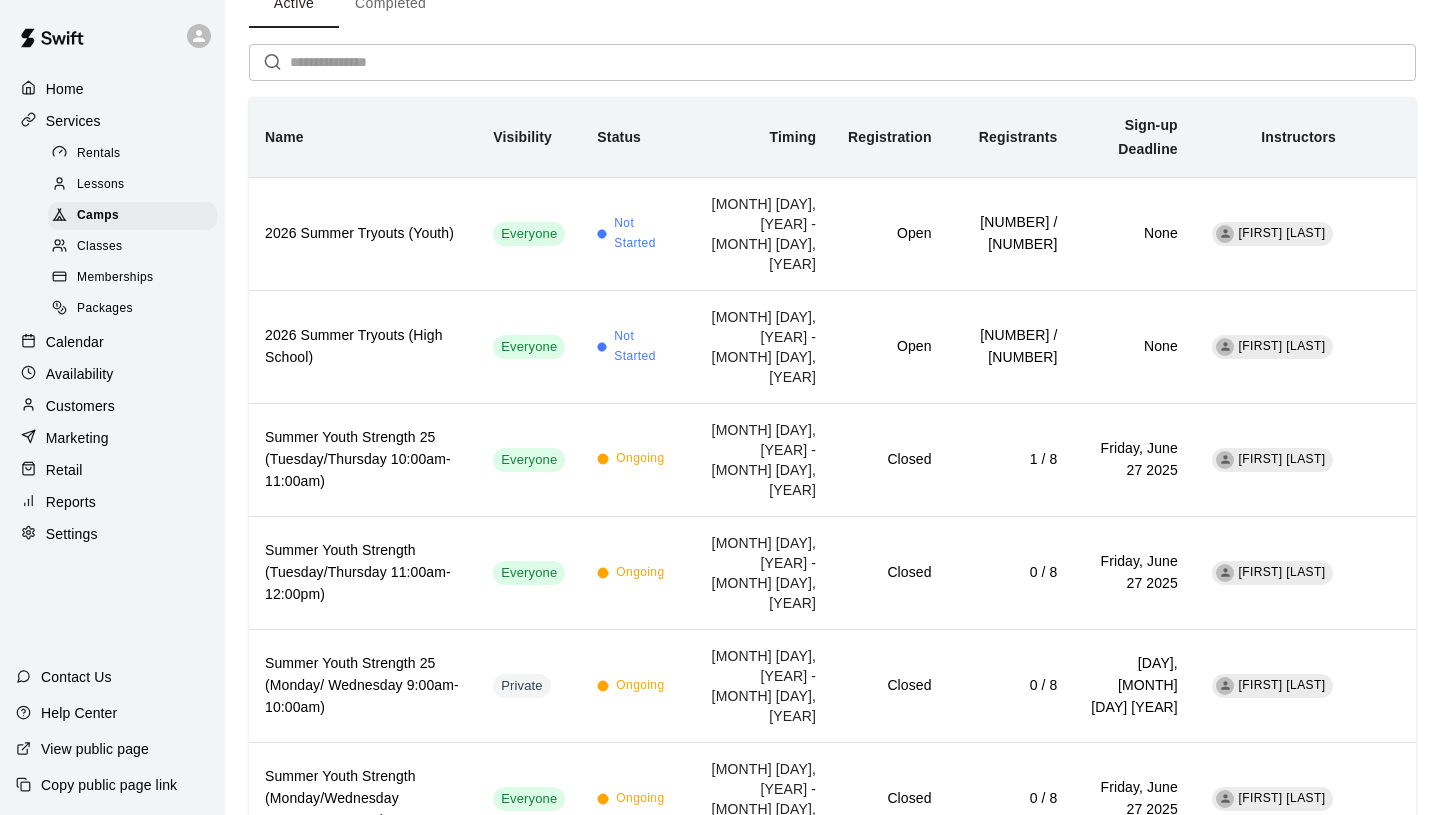 click on "Retail" at bounding box center (112, 470) 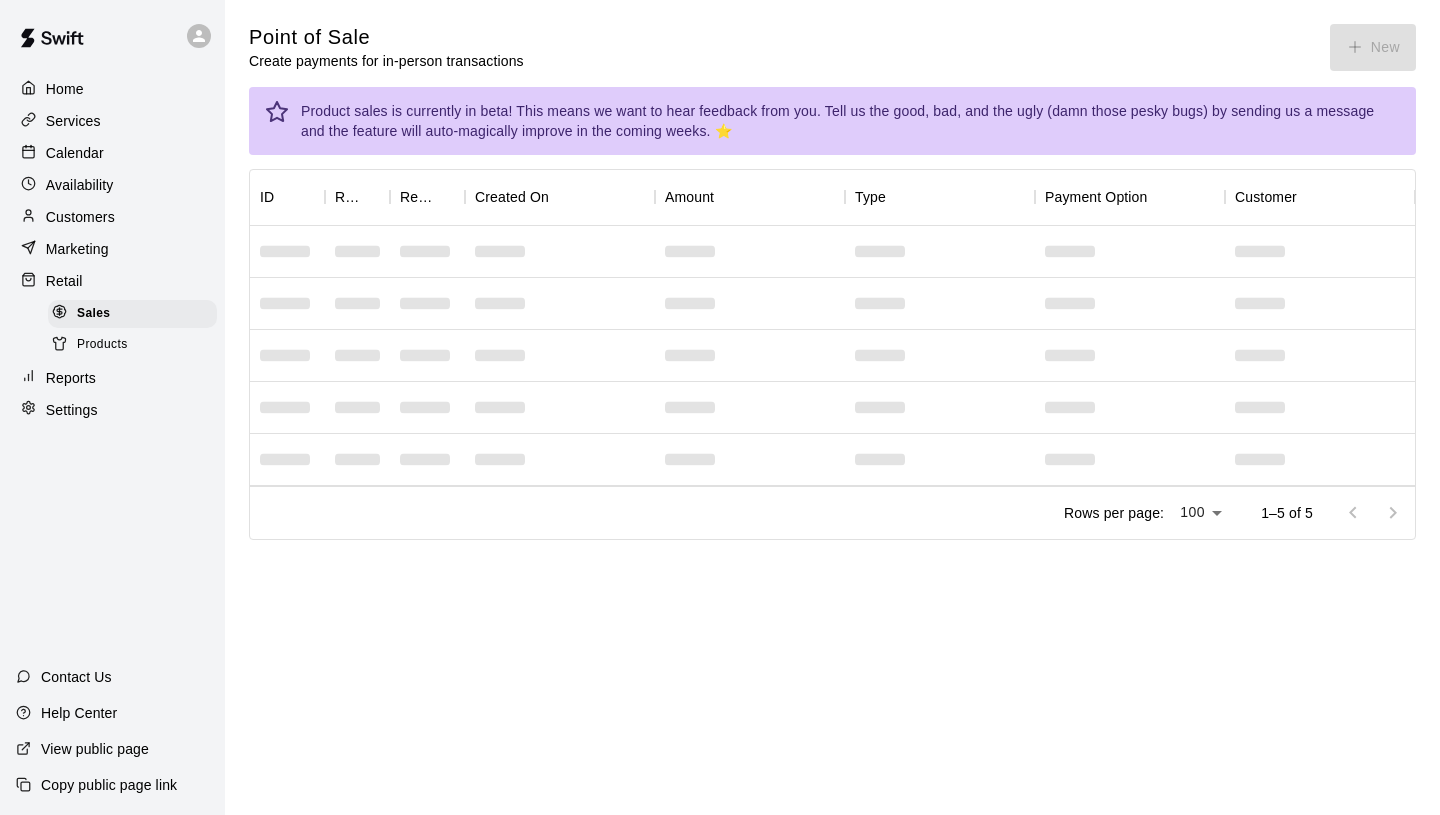 scroll, scrollTop: 0, scrollLeft: 0, axis: both 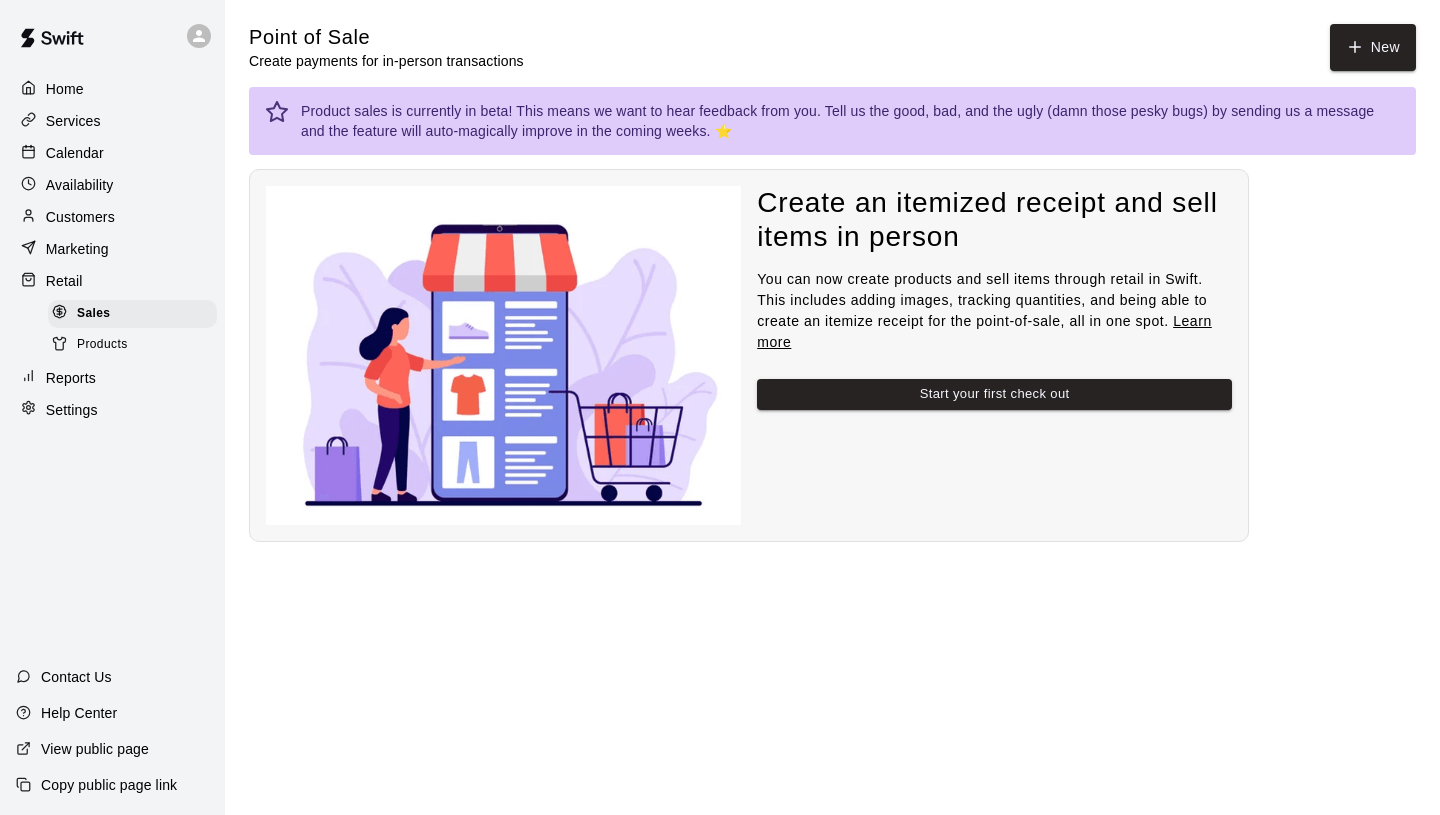 click on "Reports" at bounding box center (71, 378) 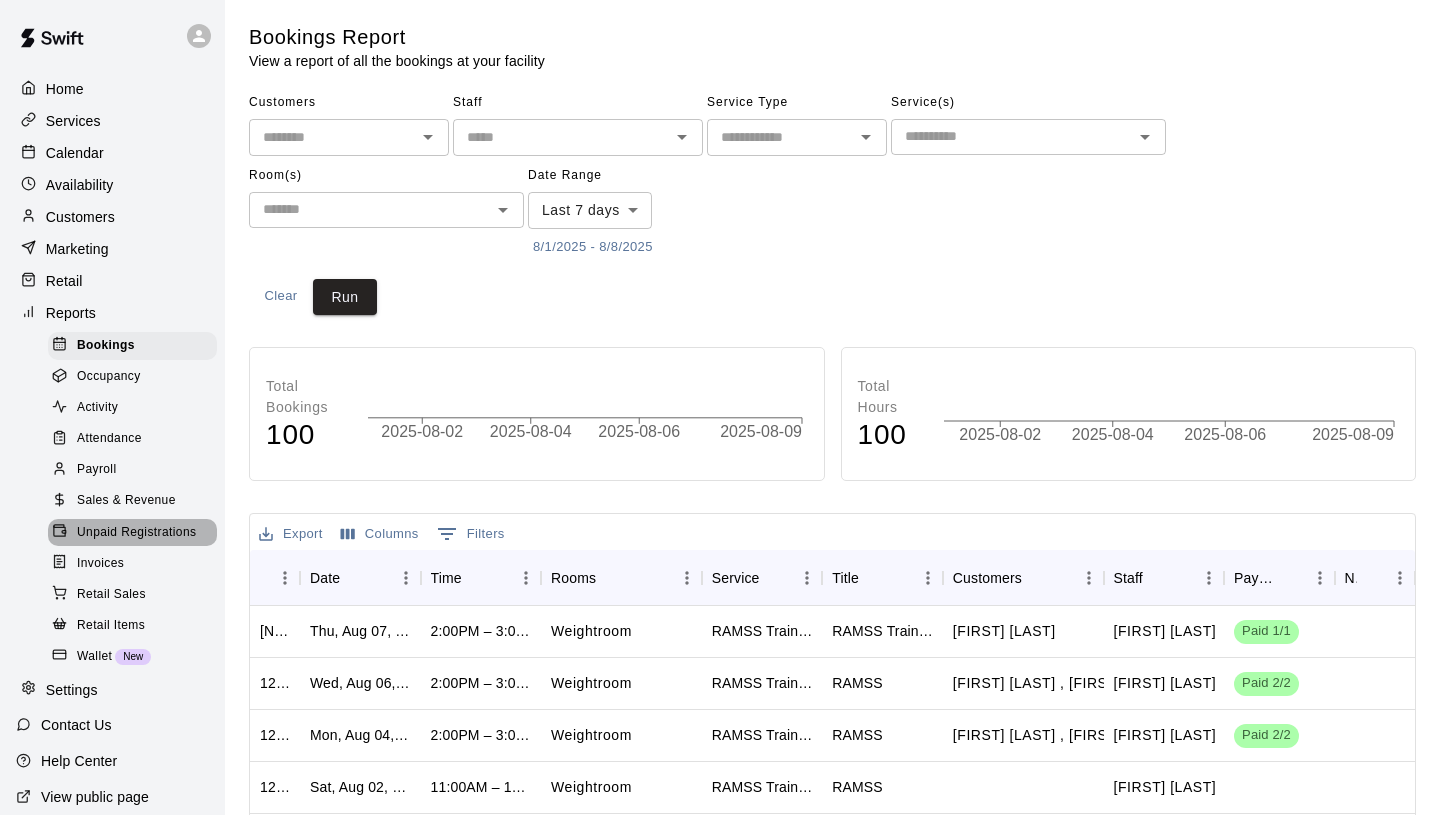 click on "Unpaid Registrations" at bounding box center [136, 533] 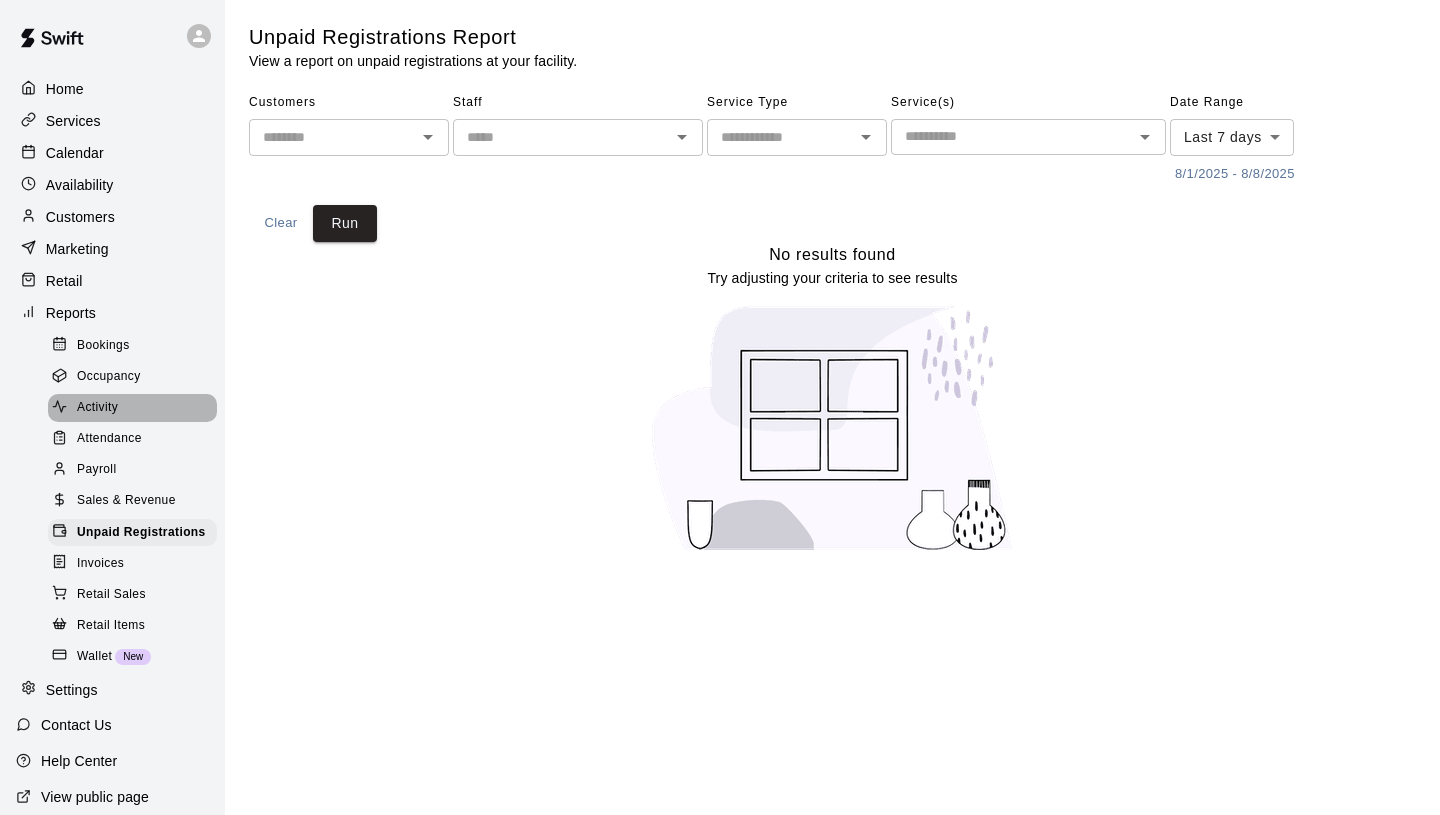 click on "Activity" at bounding box center [97, 408] 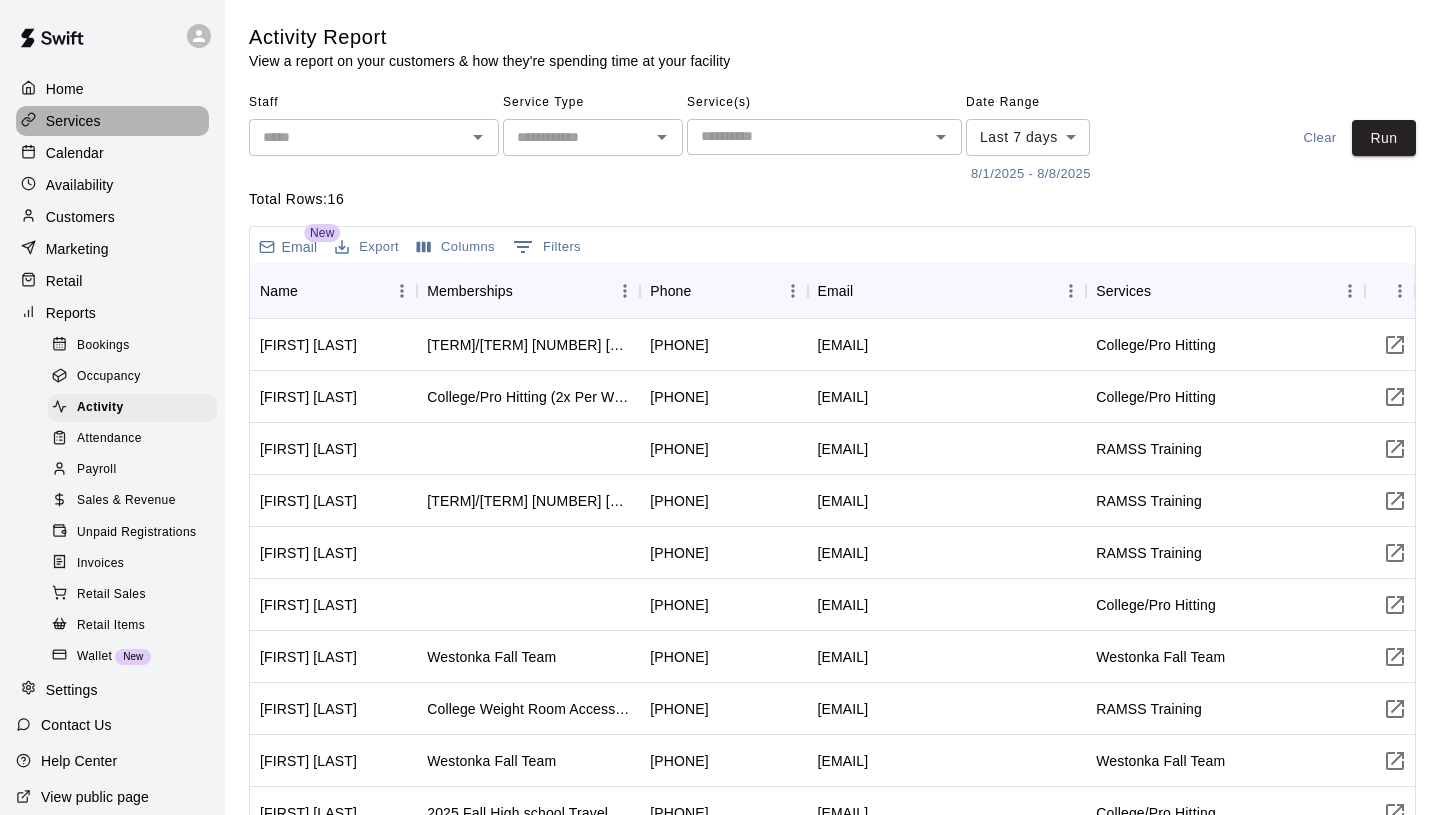 click on "Services" at bounding box center (112, 121) 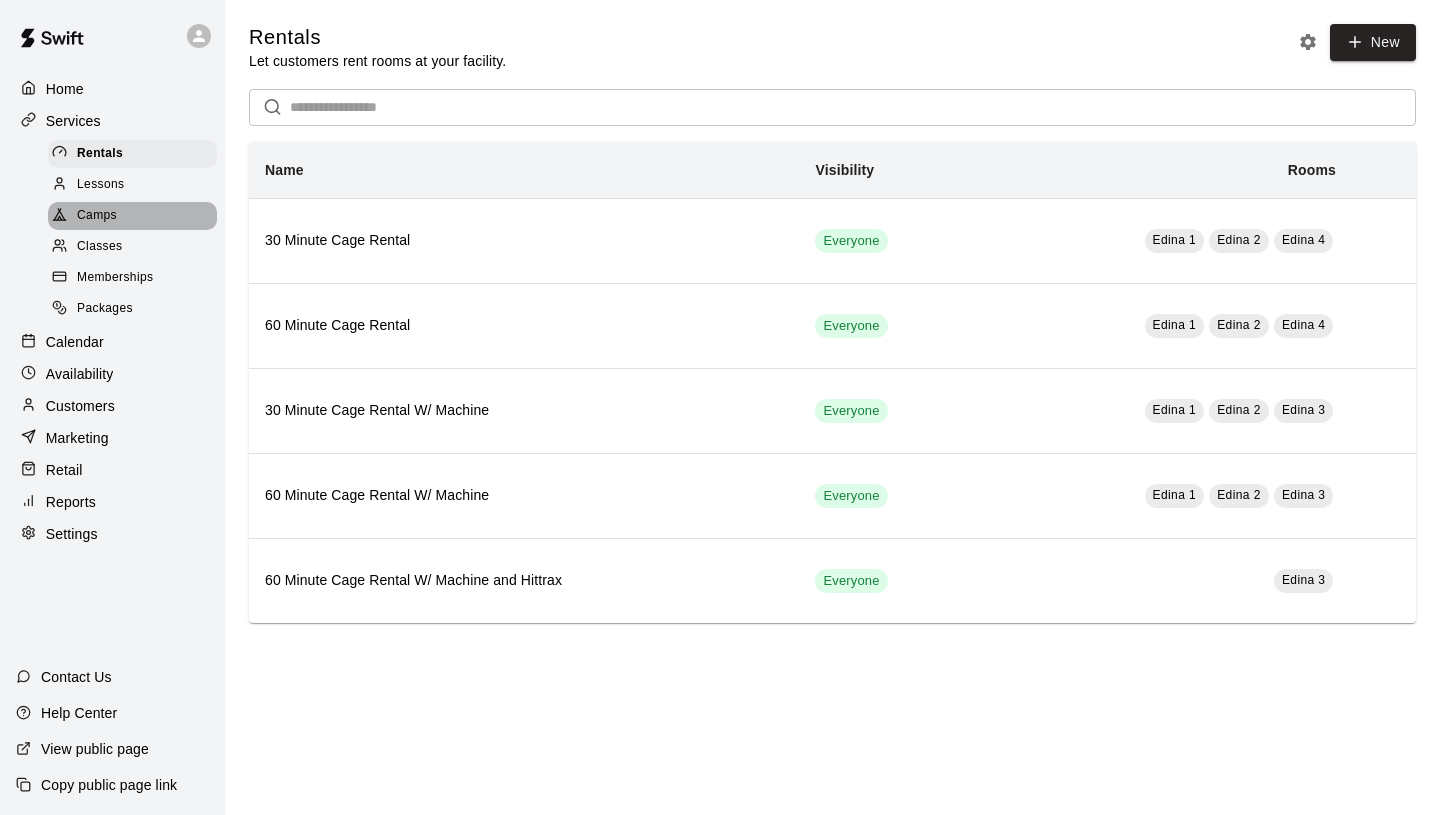 click on "Camps" at bounding box center [97, 216] 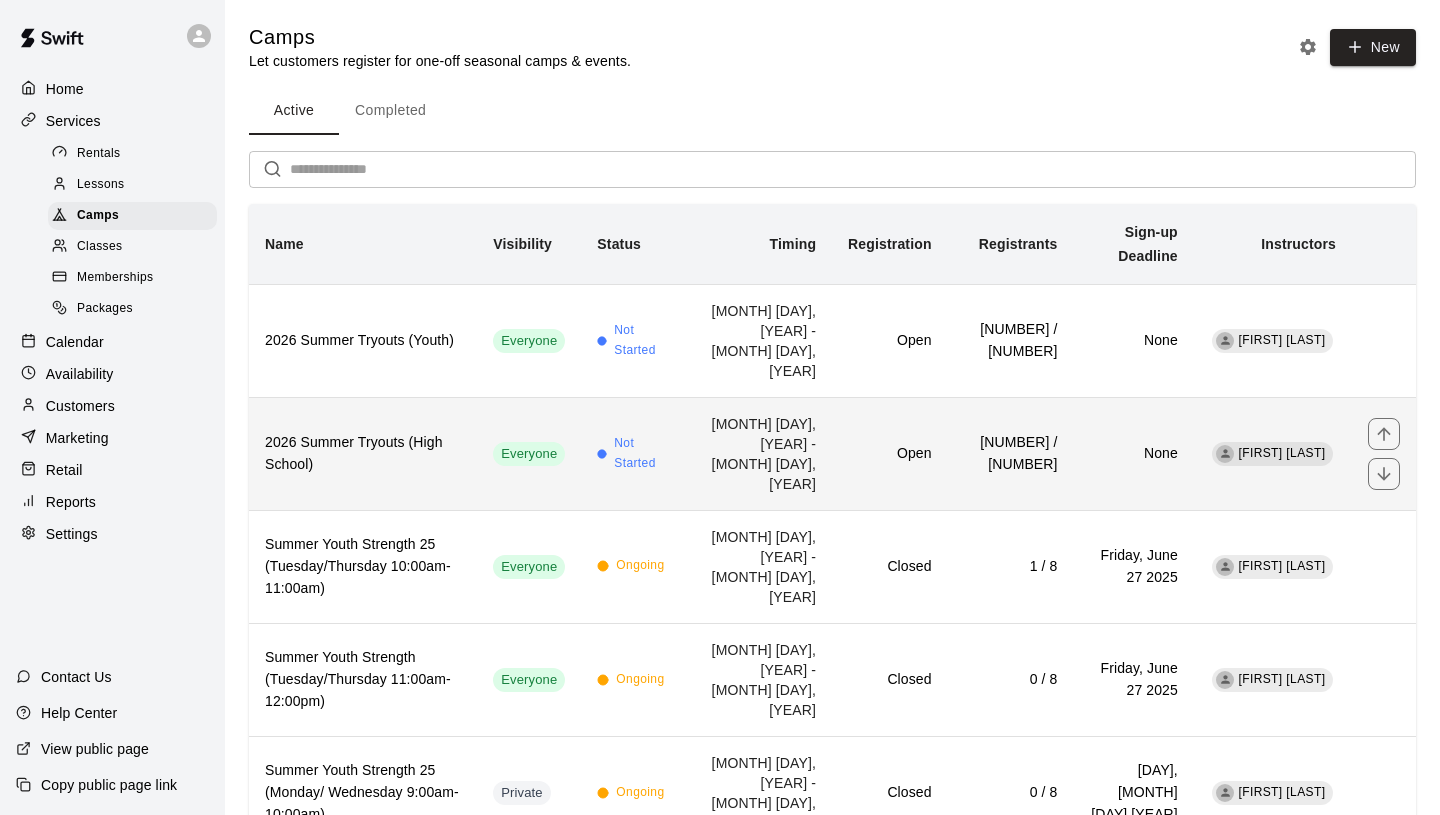 click on "2026 Summer Tryouts (High School)" at bounding box center [363, 453] 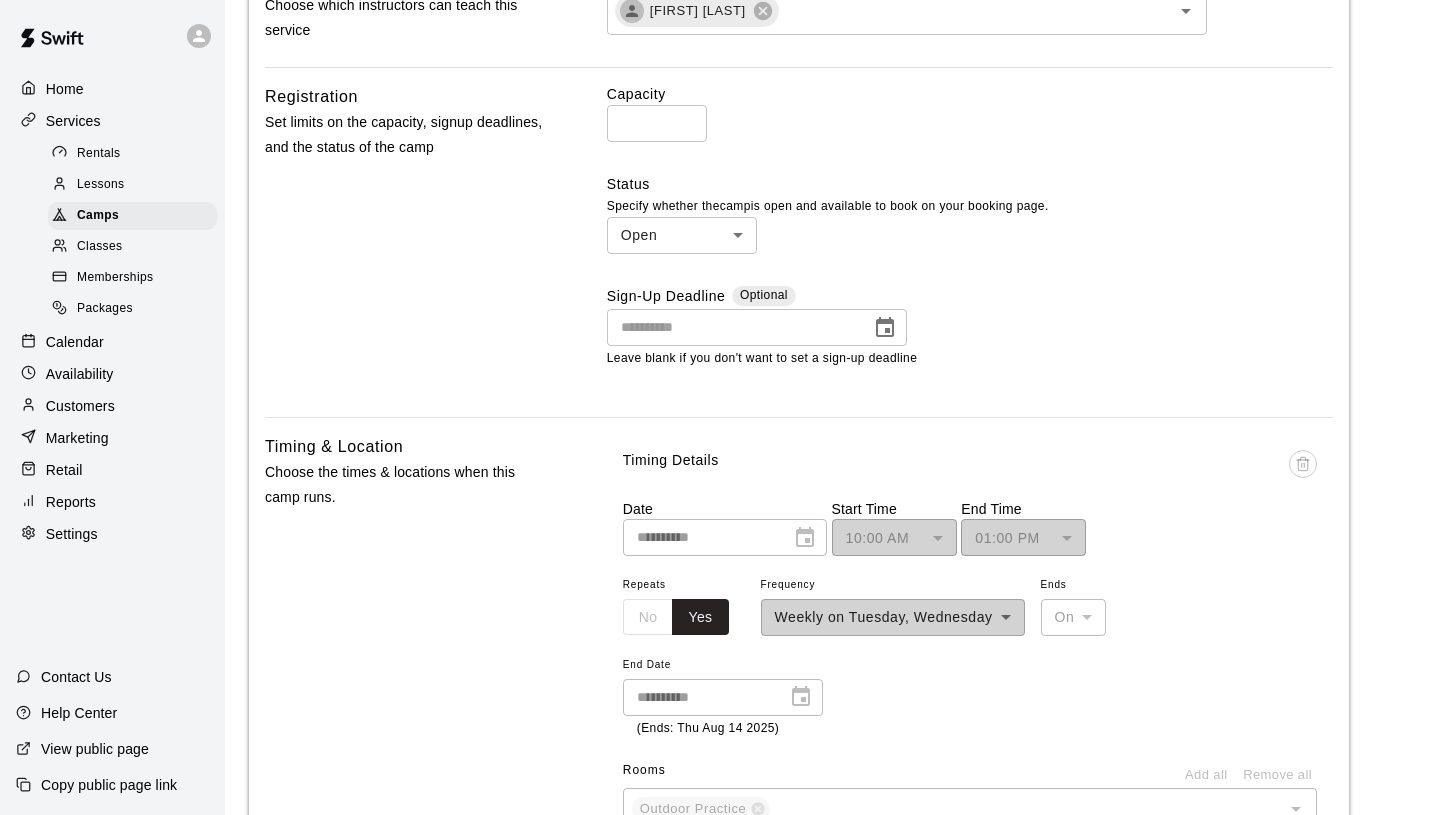 scroll, scrollTop: 0, scrollLeft: 0, axis: both 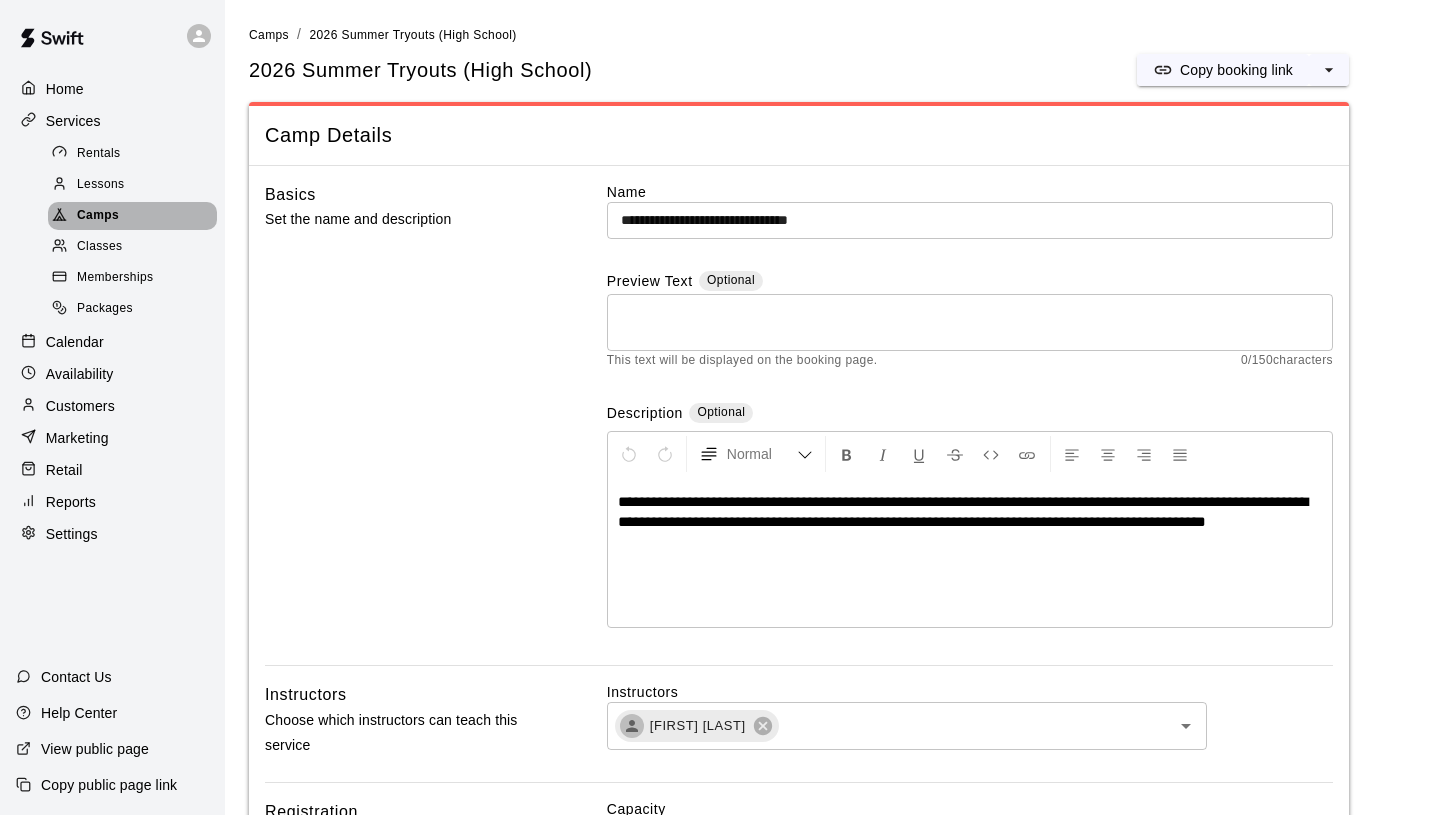 click on "Camps" at bounding box center [132, 216] 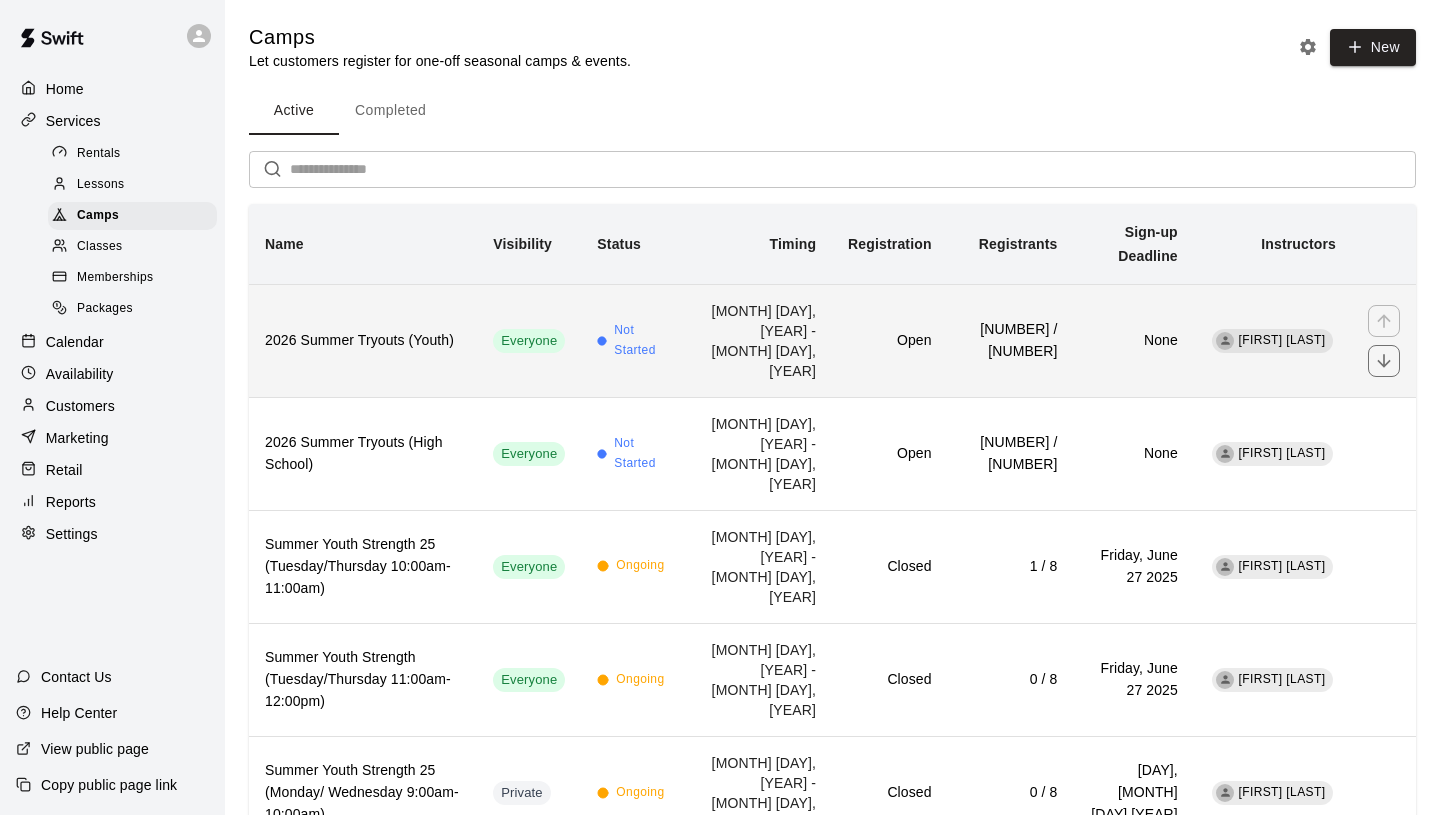 click on "2026 Summer Tryouts (Youth)" at bounding box center [363, 340] 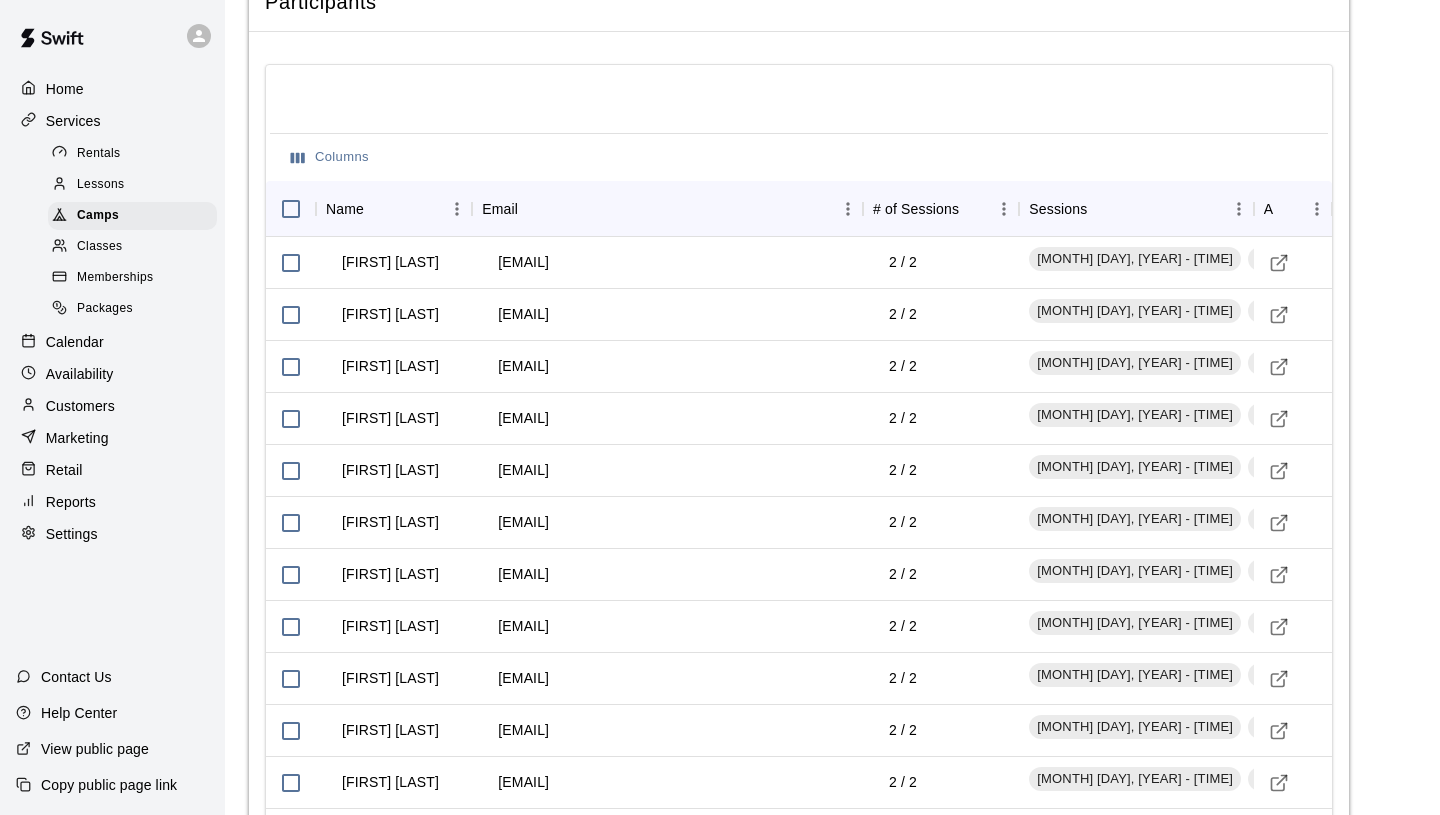 scroll, scrollTop: 2229, scrollLeft: 0, axis: vertical 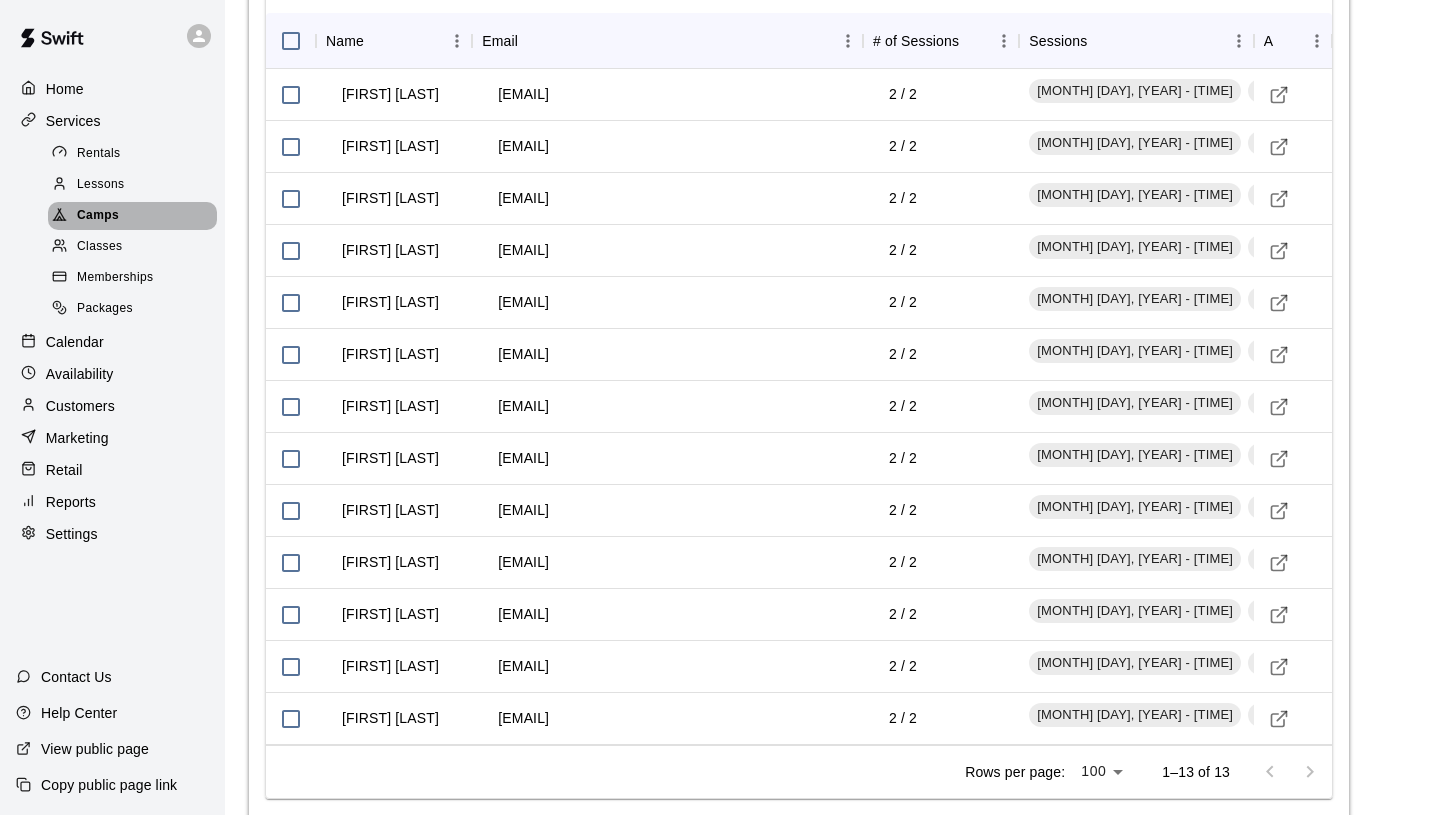 click on "Camps" at bounding box center (132, 216) 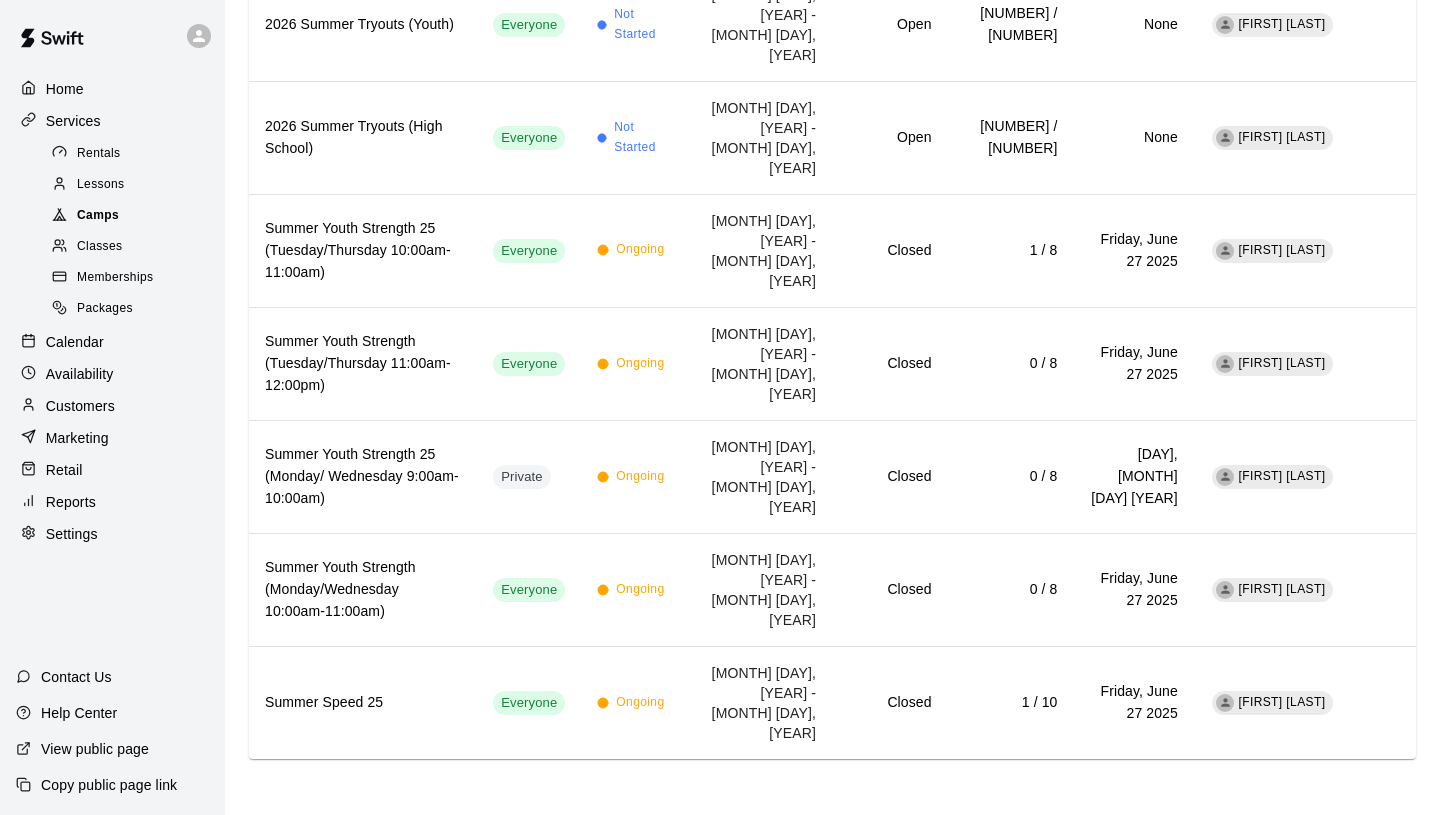 scroll, scrollTop: 0, scrollLeft: 0, axis: both 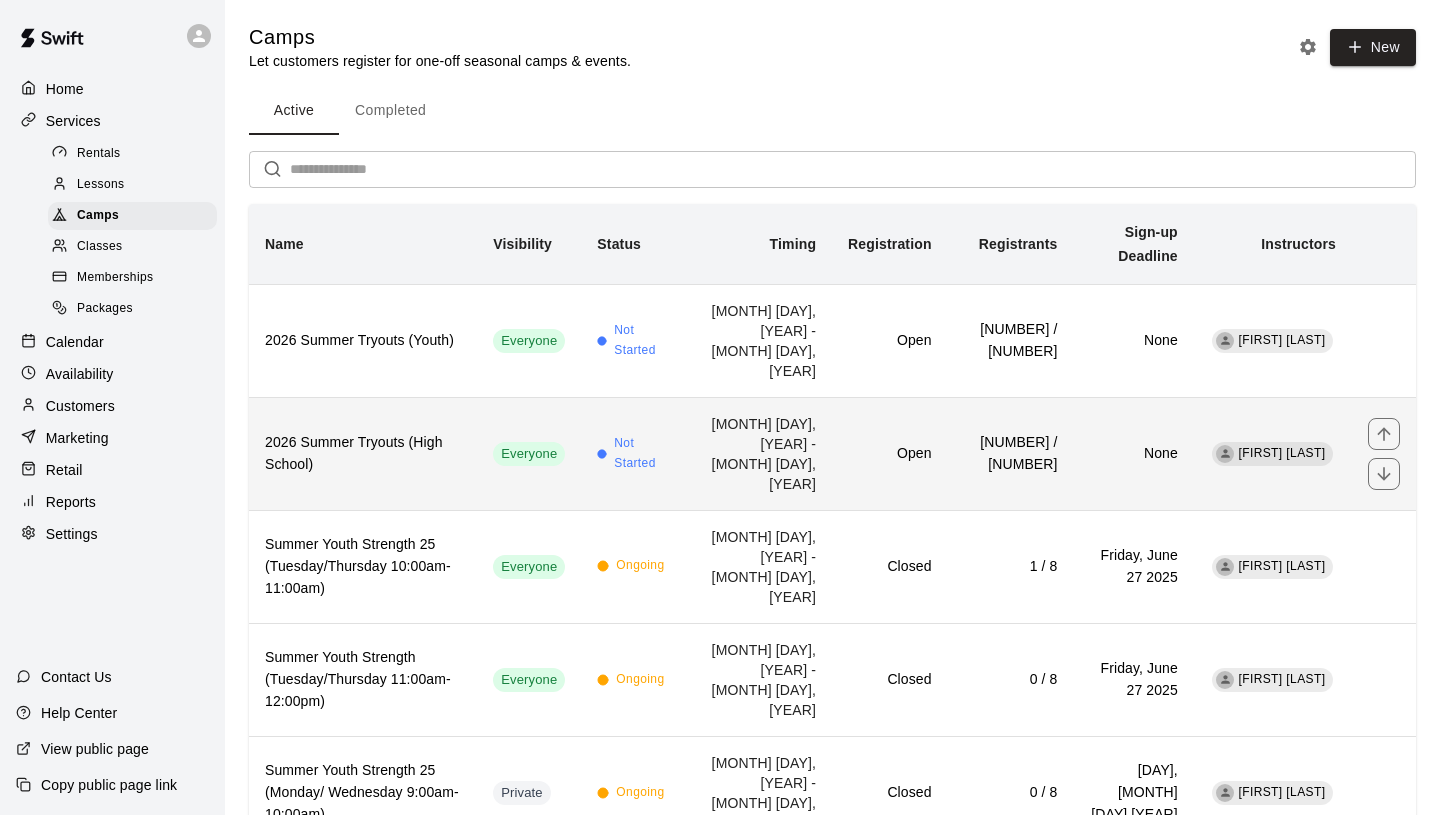 click on "2026 Summer Tryouts (High School)" at bounding box center (363, 454) 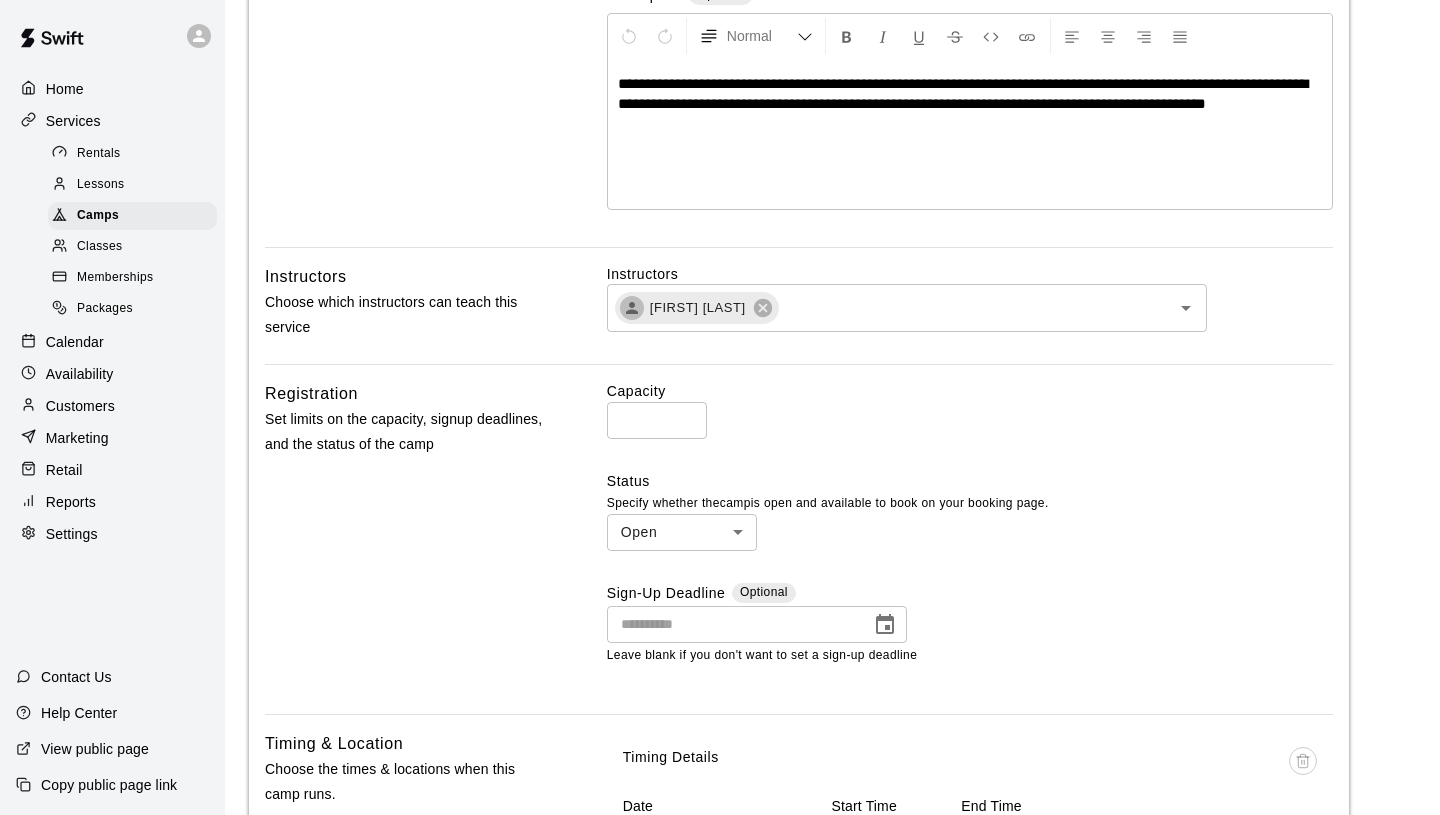 scroll, scrollTop: 0, scrollLeft: 0, axis: both 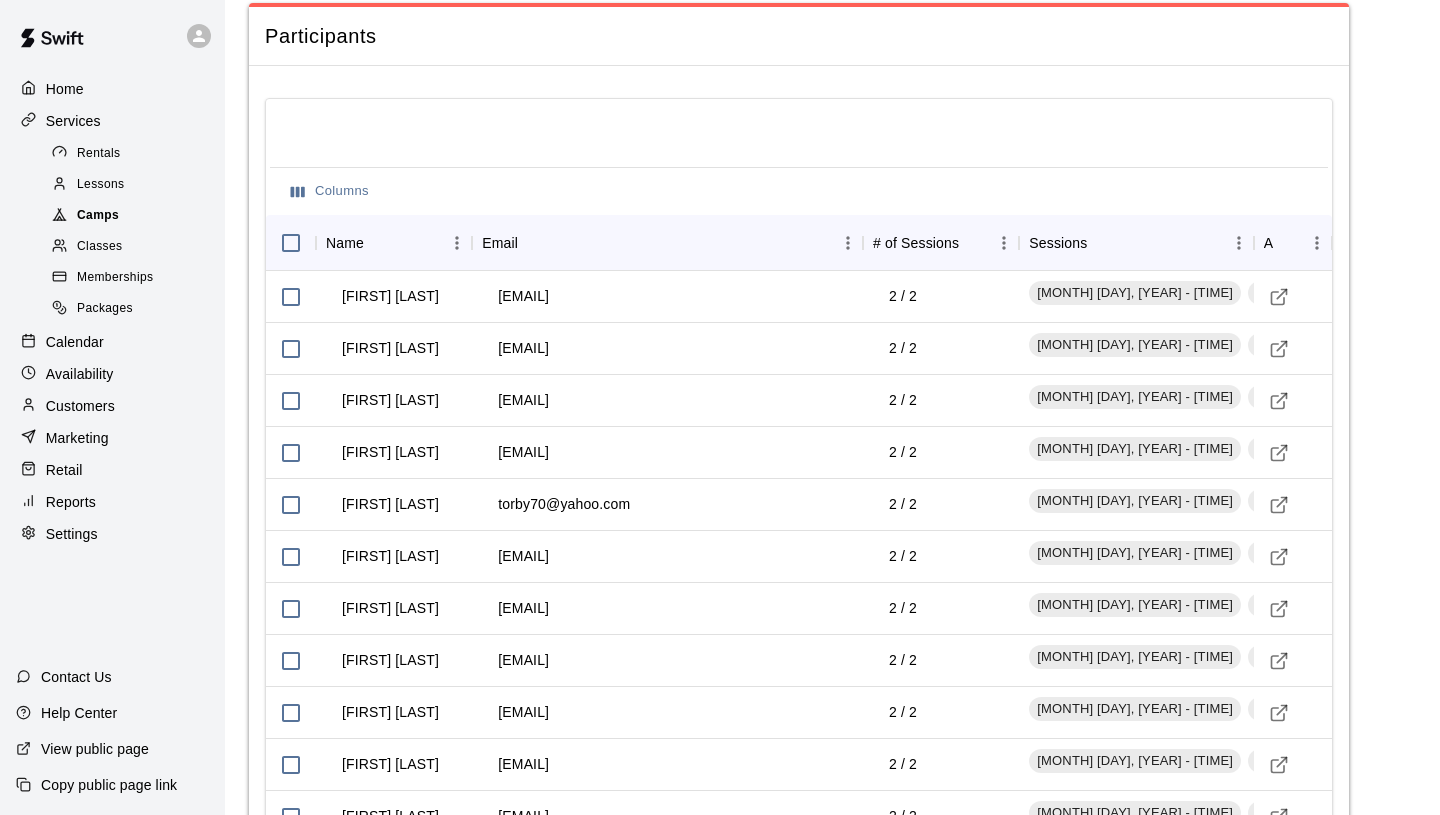 click on "Camps" at bounding box center [98, 216] 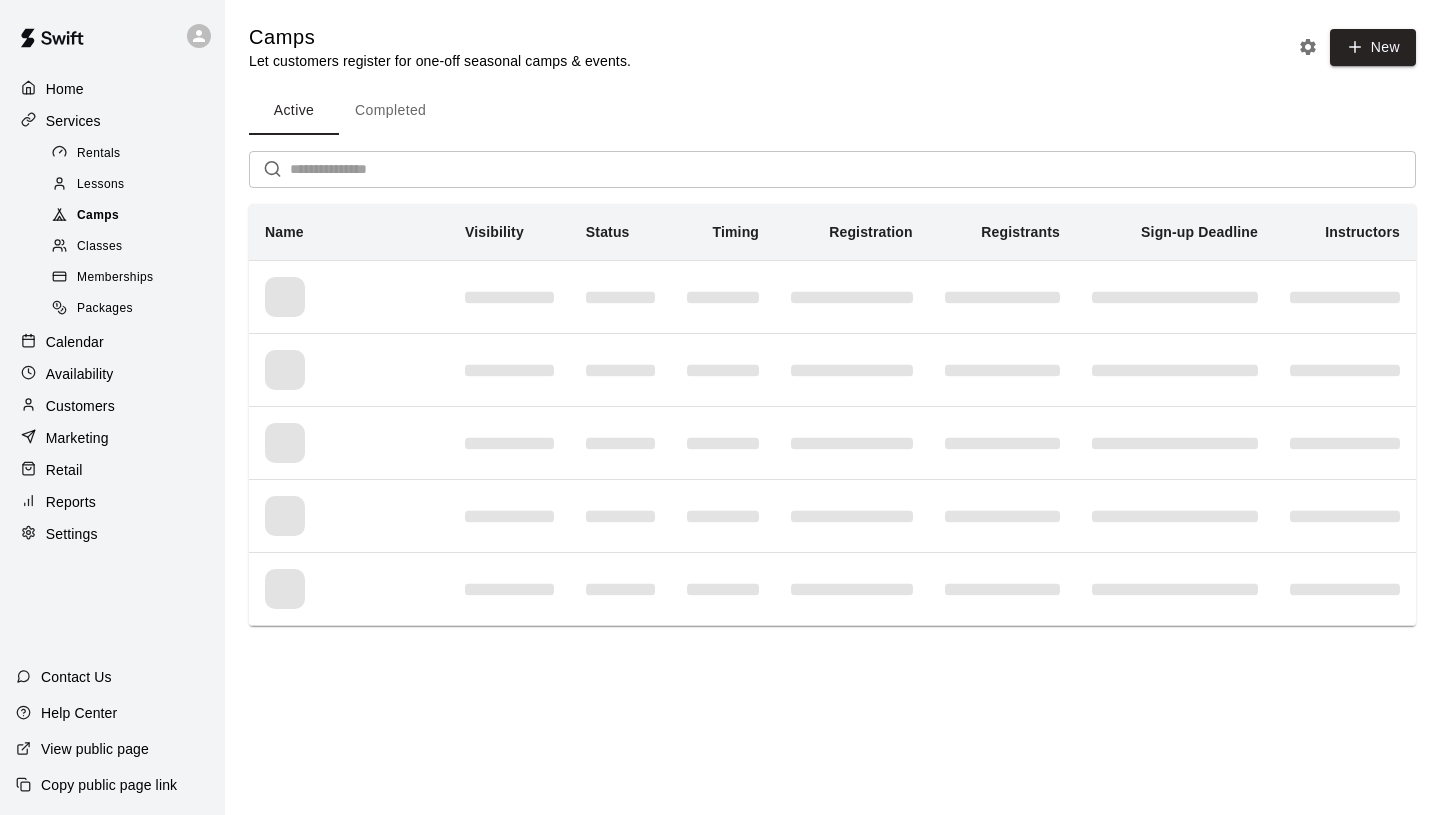scroll, scrollTop: 0, scrollLeft: 0, axis: both 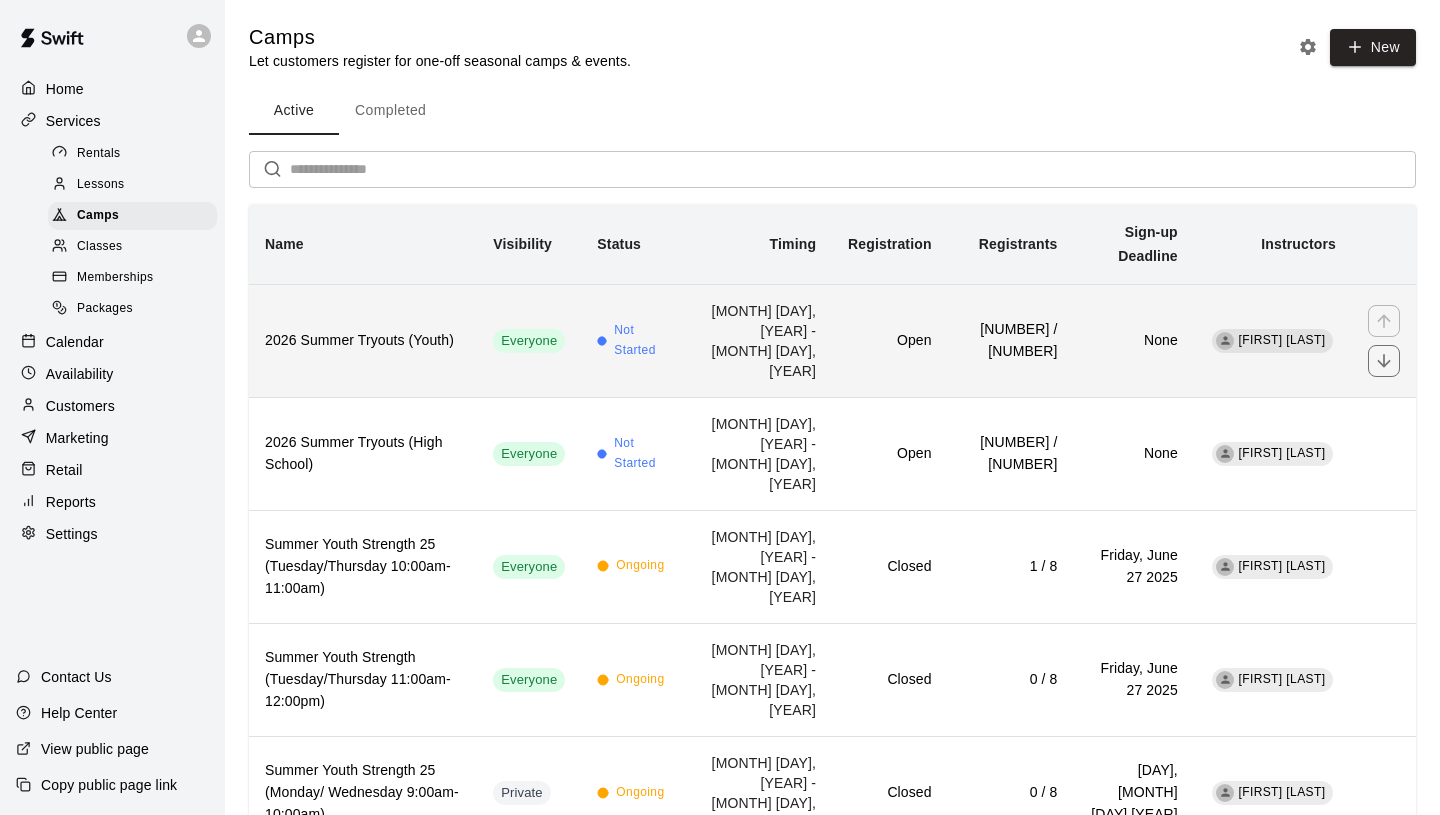 click on "2026 Summer Tryouts (Youth)" at bounding box center (363, 340) 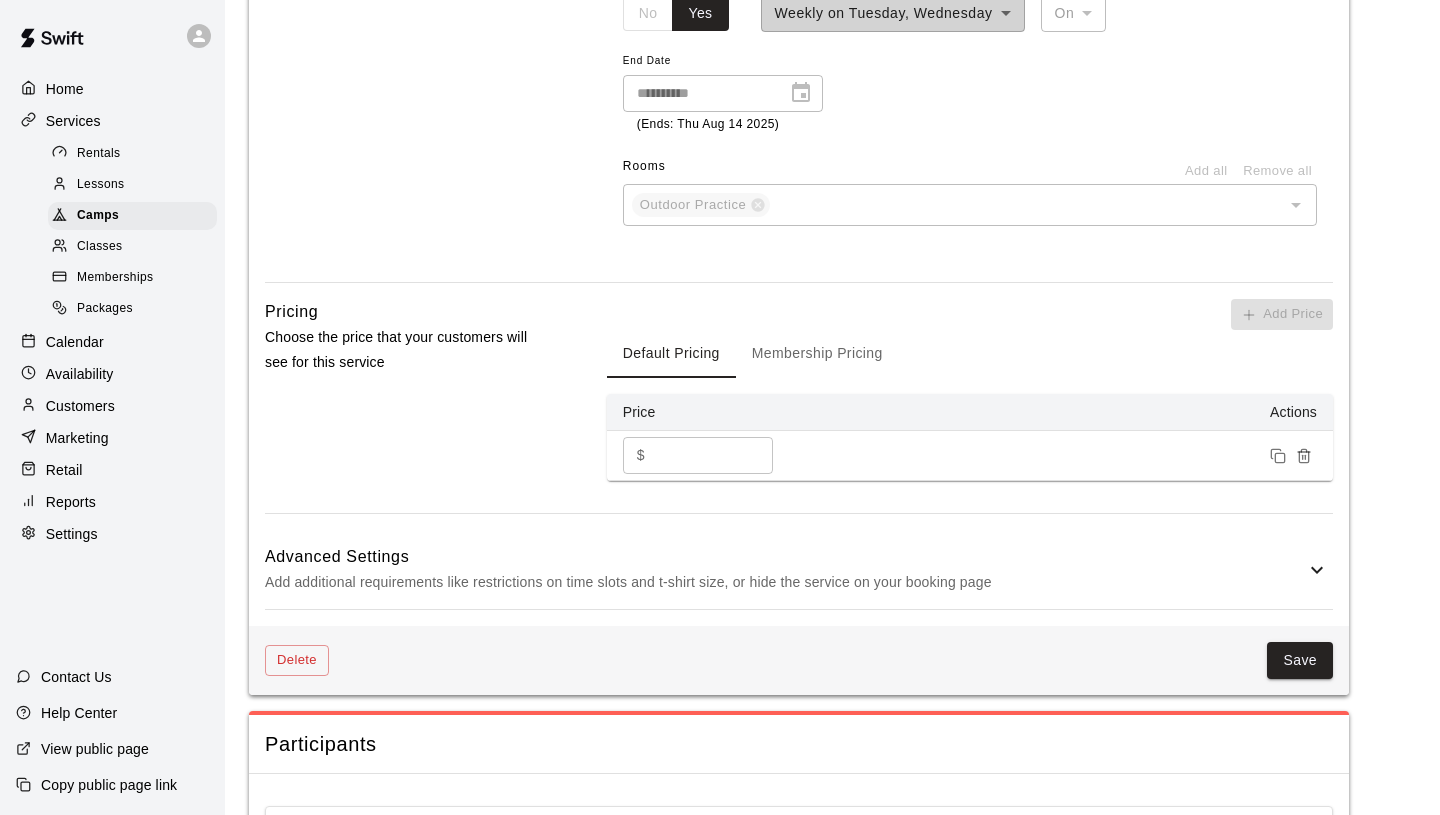 scroll, scrollTop: 825, scrollLeft: 0, axis: vertical 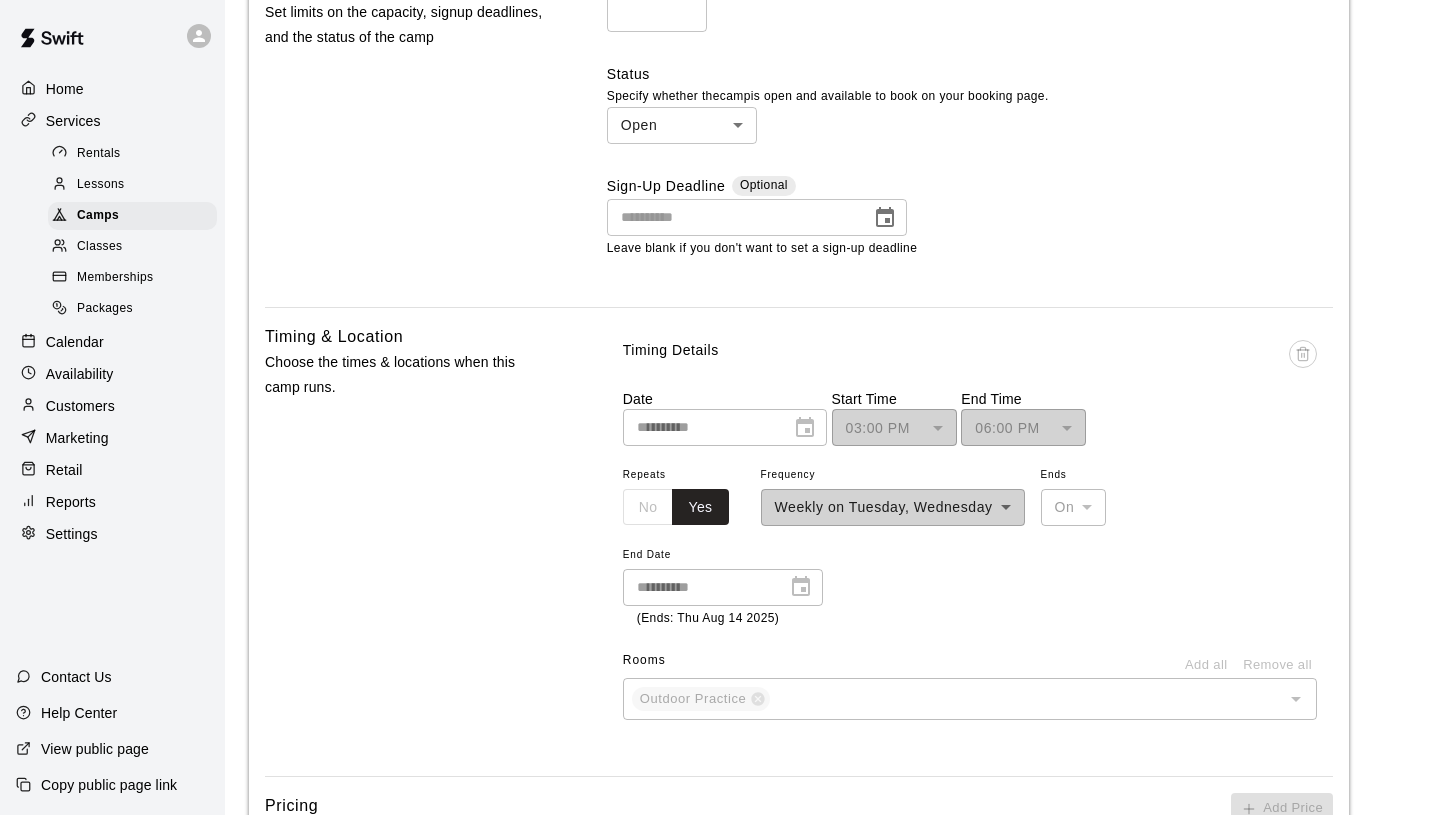 click on "Customers" at bounding box center (80, 406) 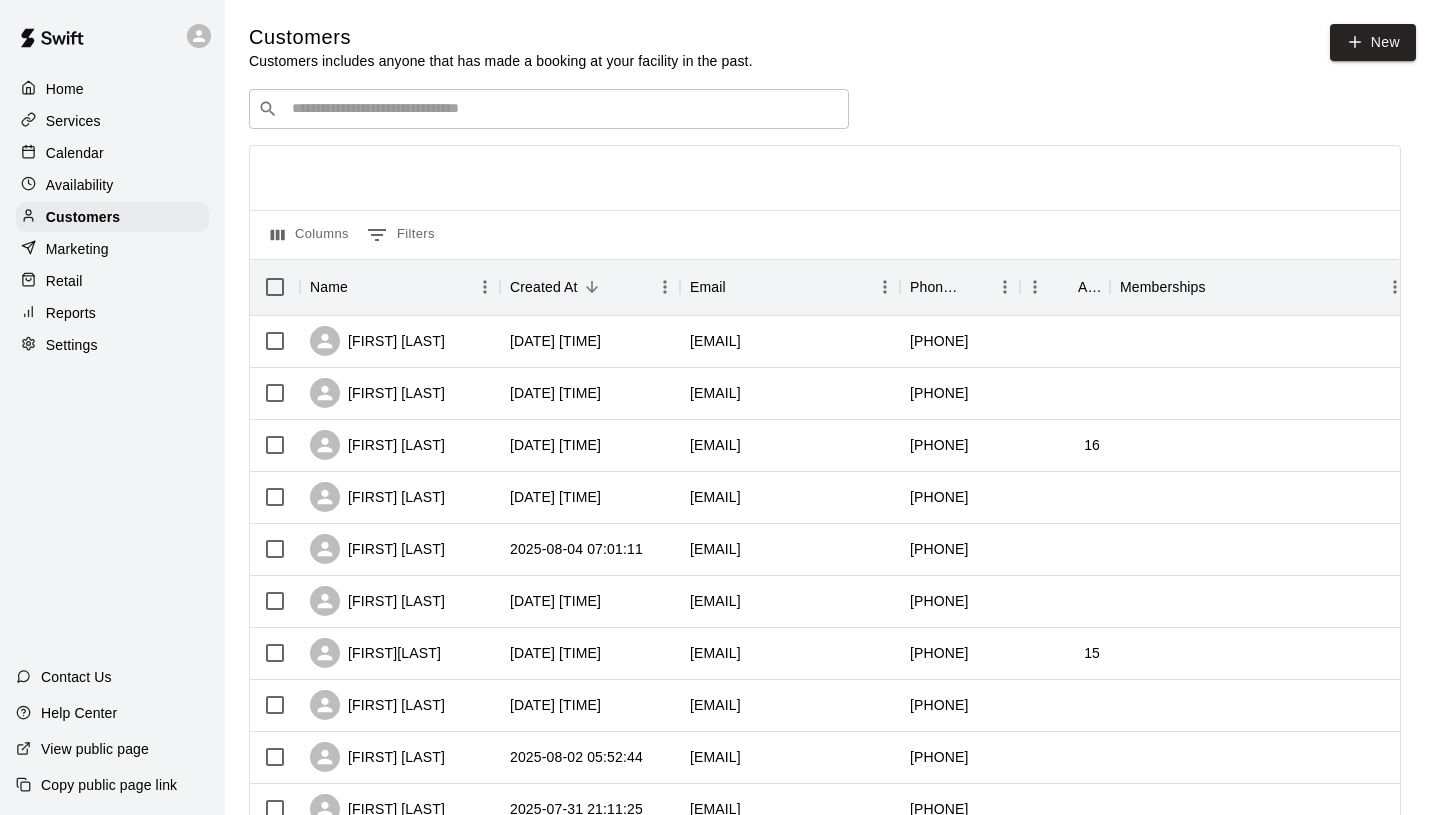 click at bounding box center (563, 109) 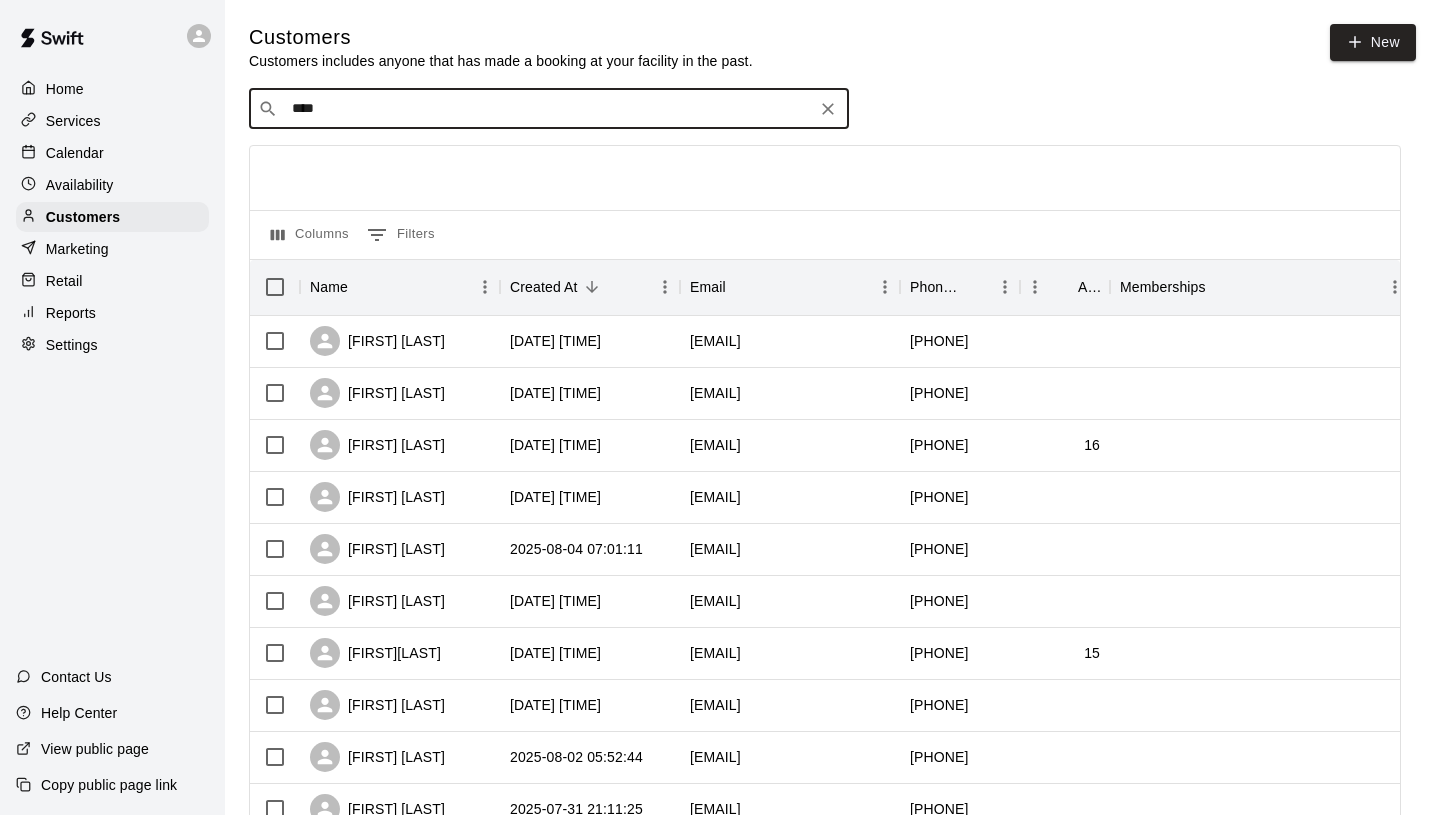 type on "*****" 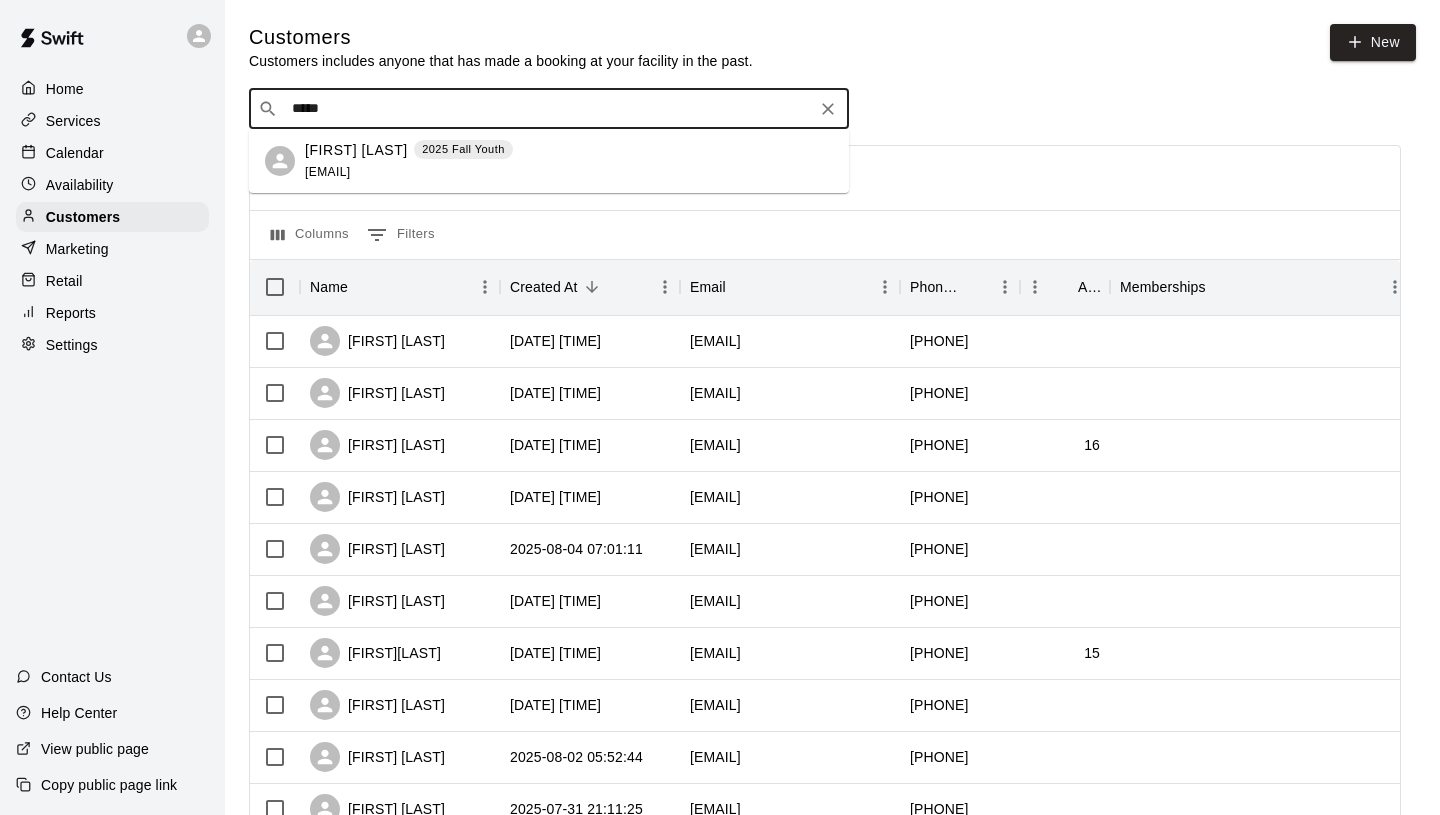 click on "[FIRST]  [LAST] [YEAR] [TERM]  [EMAIL]" at bounding box center (569, 161) 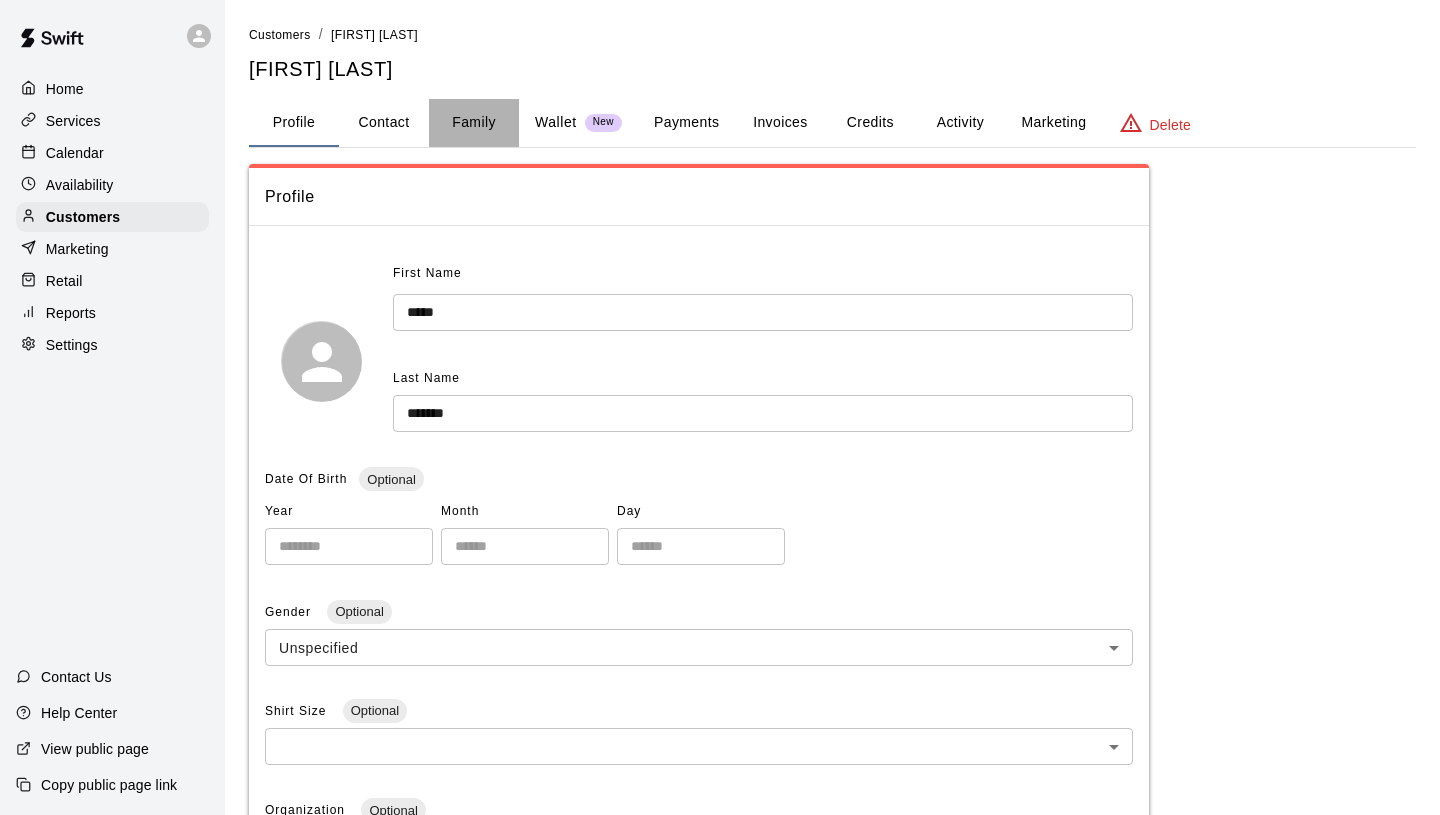 click on "Family" at bounding box center (474, 123) 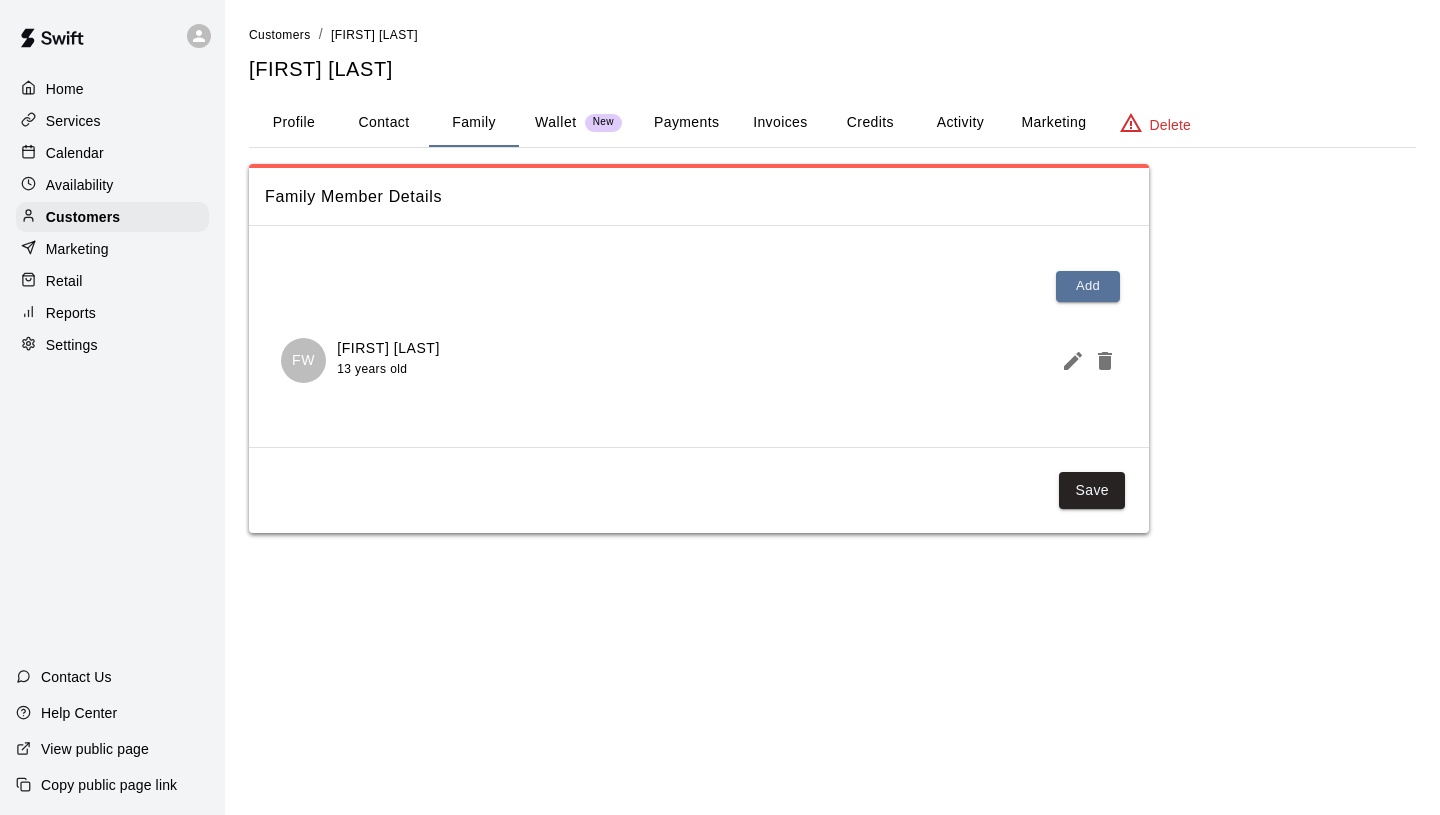 click on "Contact" at bounding box center [384, 123] 